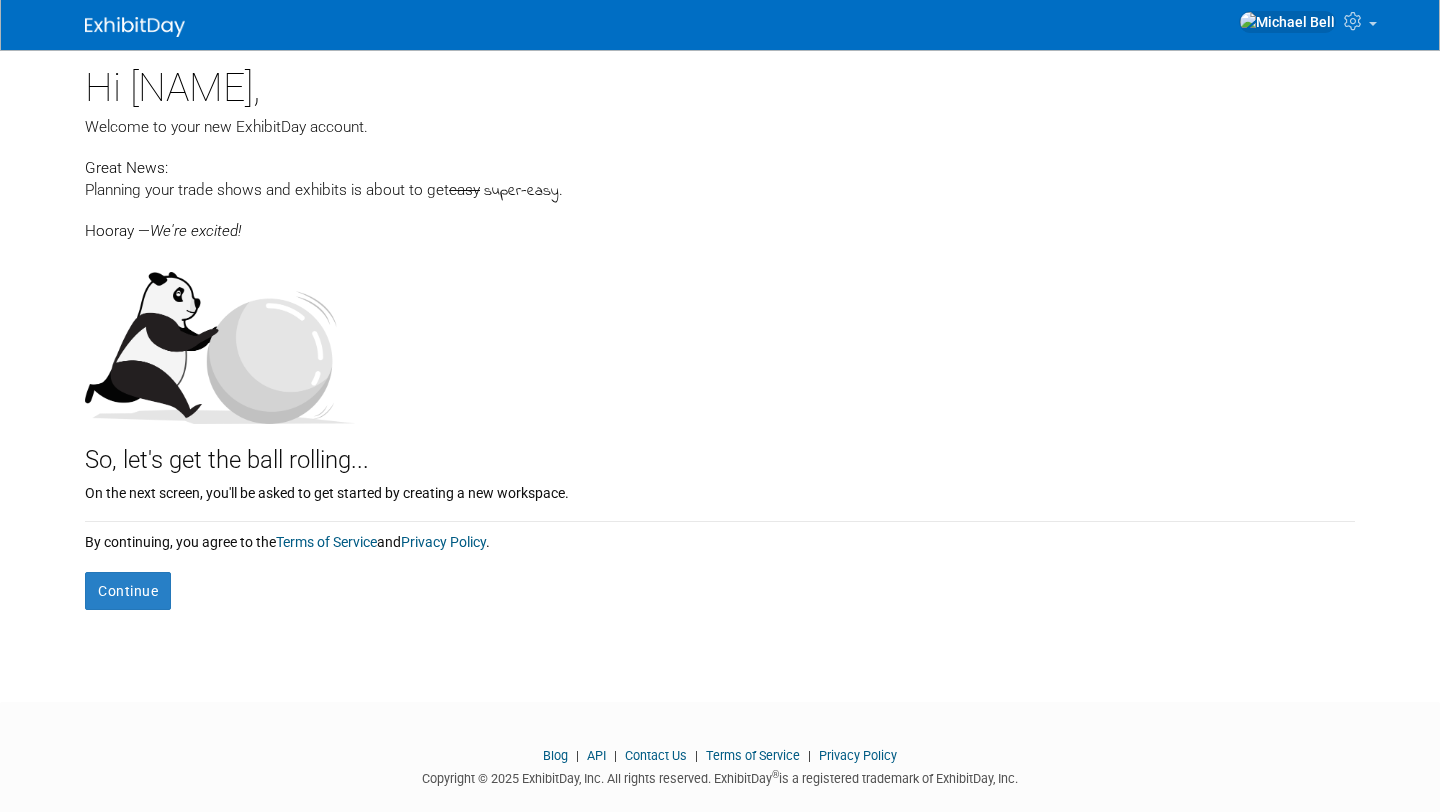 scroll, scrollTop: 0, scrollLeft: 0, axis: both 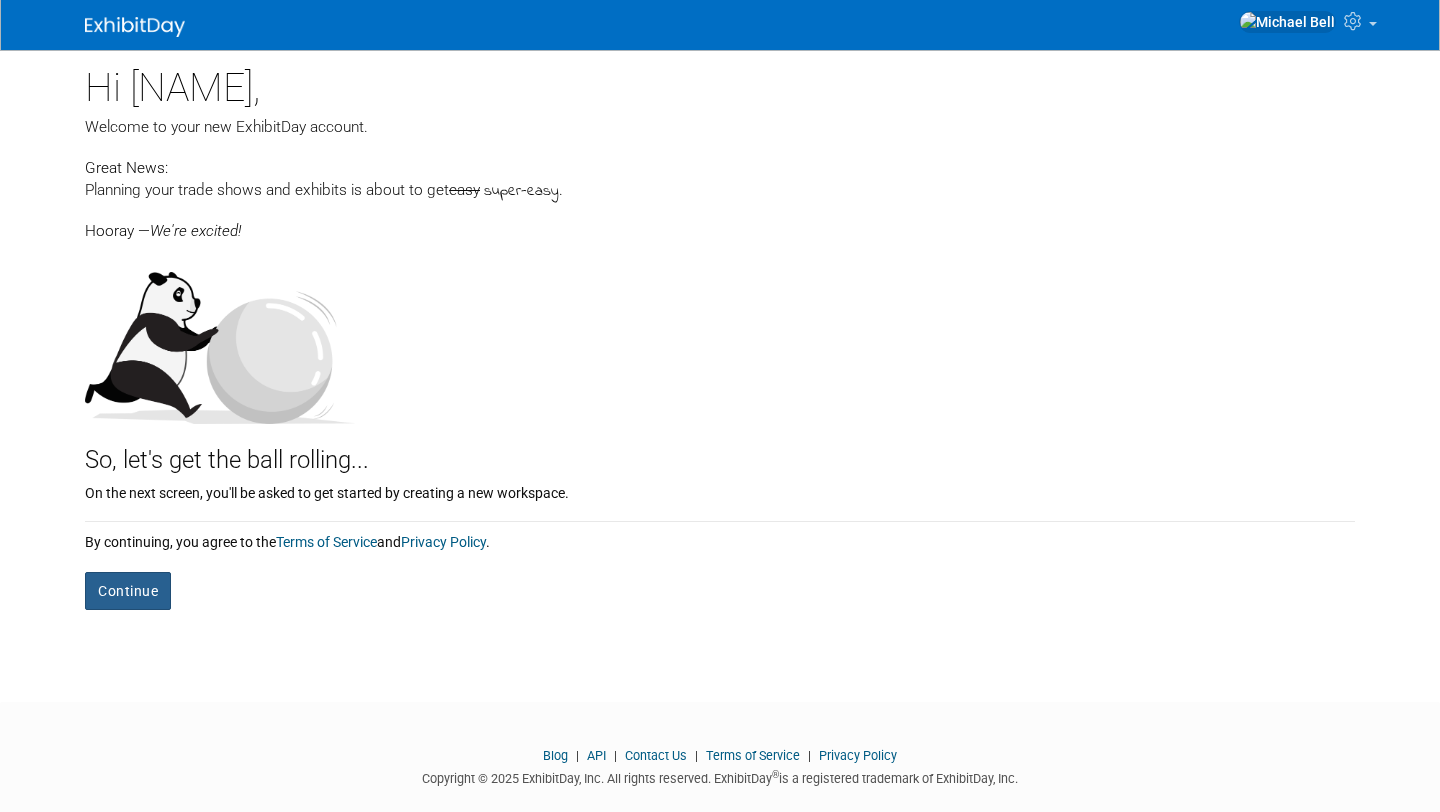 click on "Continue" at bounding box center (128, 591) 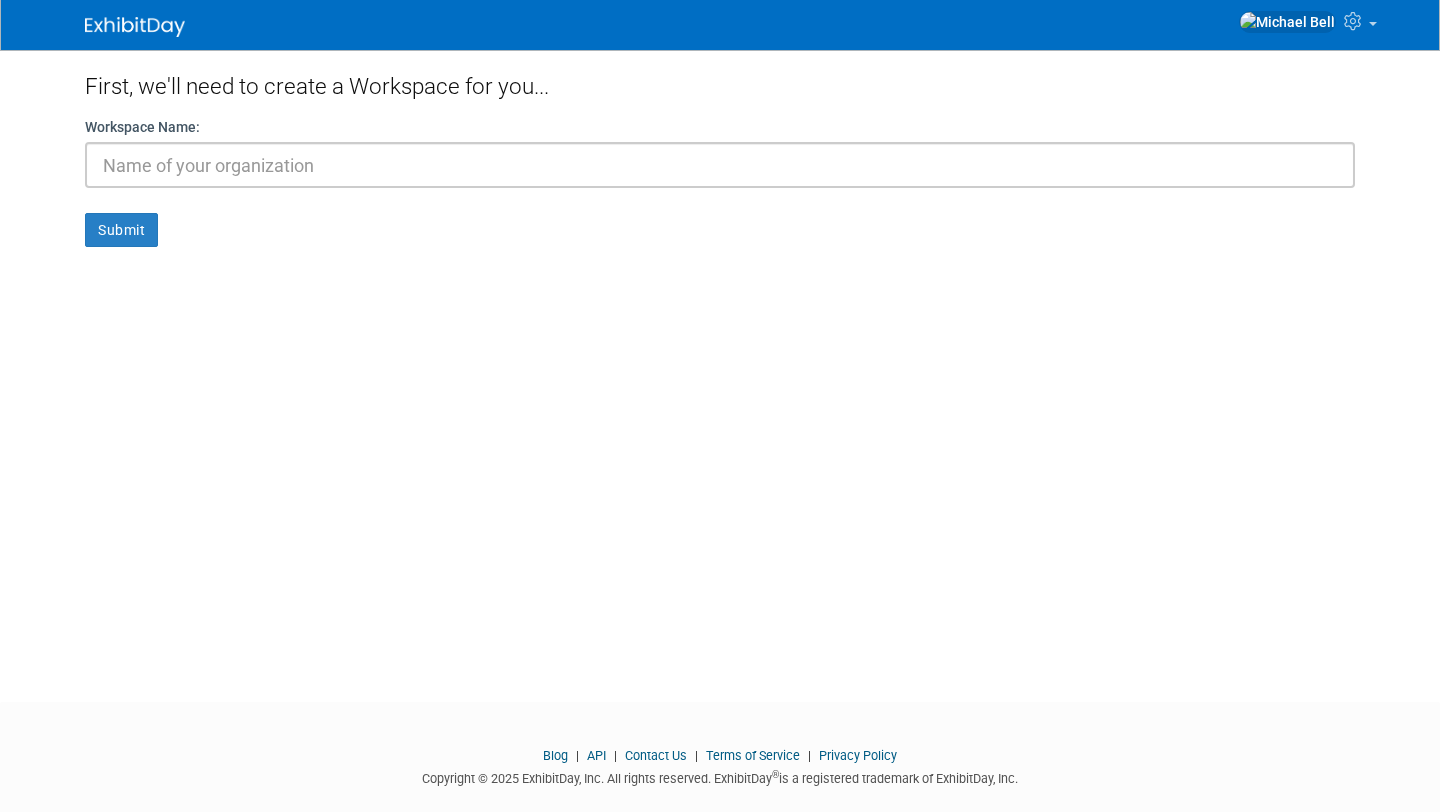 scroll, scrollTop: 0, scrollLeft: 0, axis: both 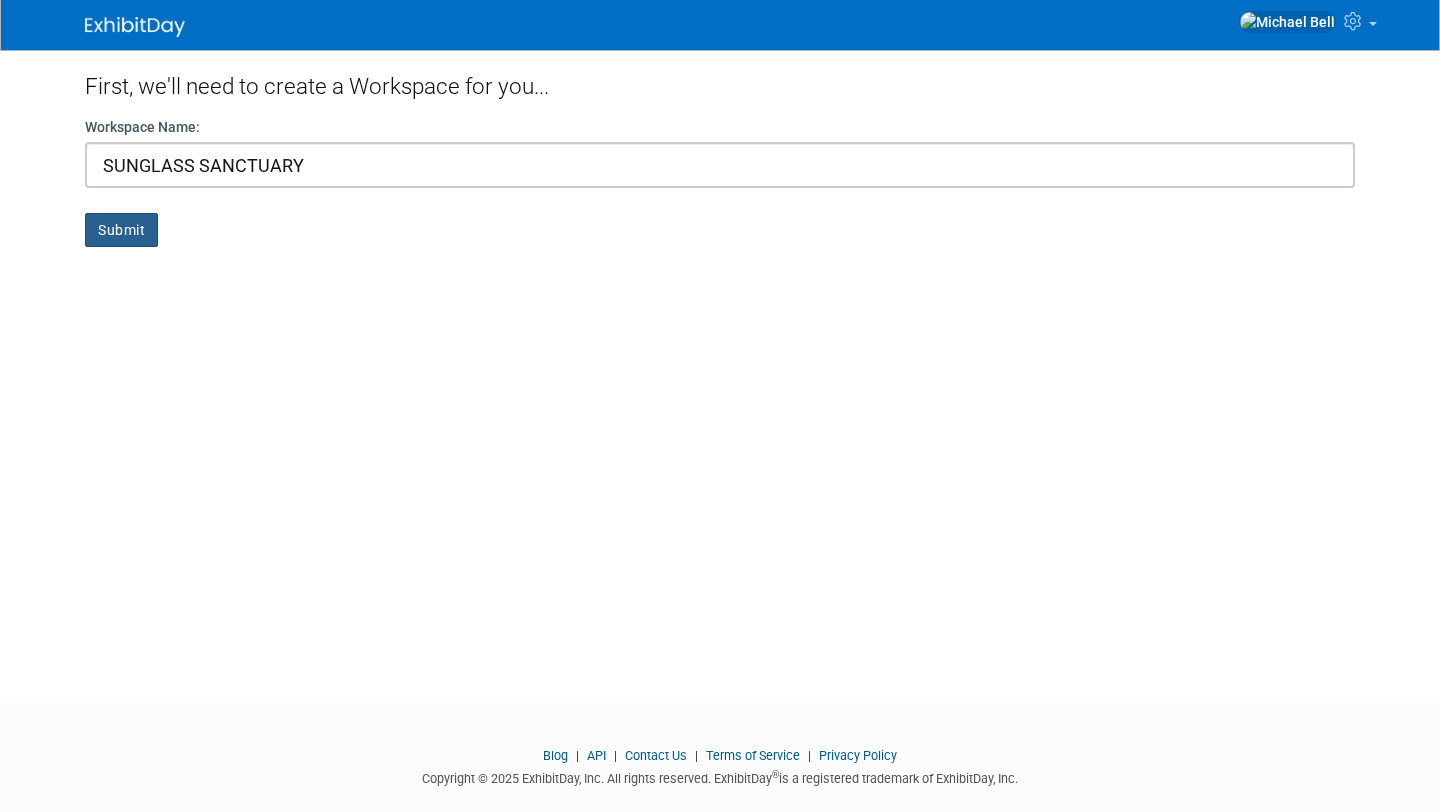 type on "SUNGLASS SANCTUARY" 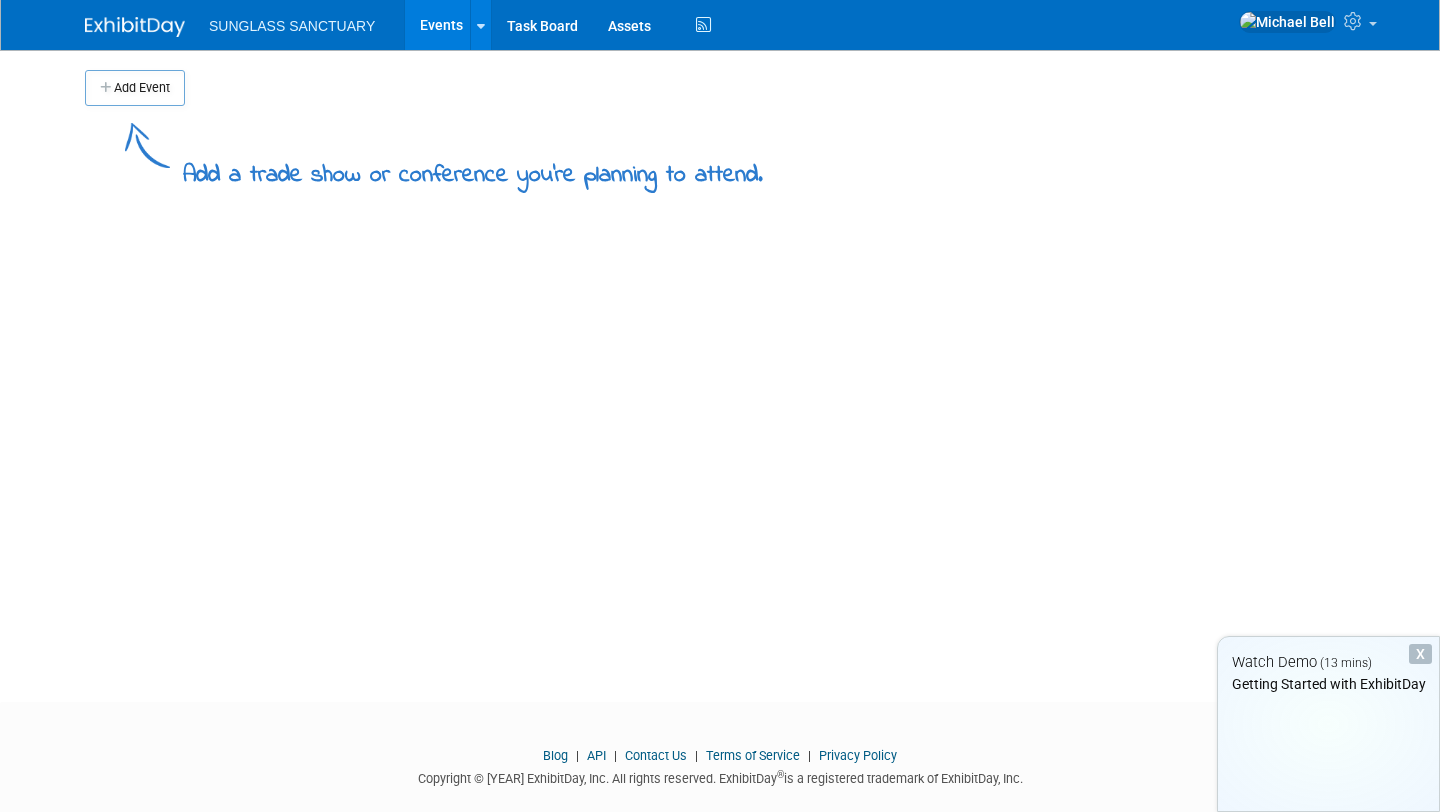 scroll, scrollTop: 0, scrollLeft: 0, axis: both 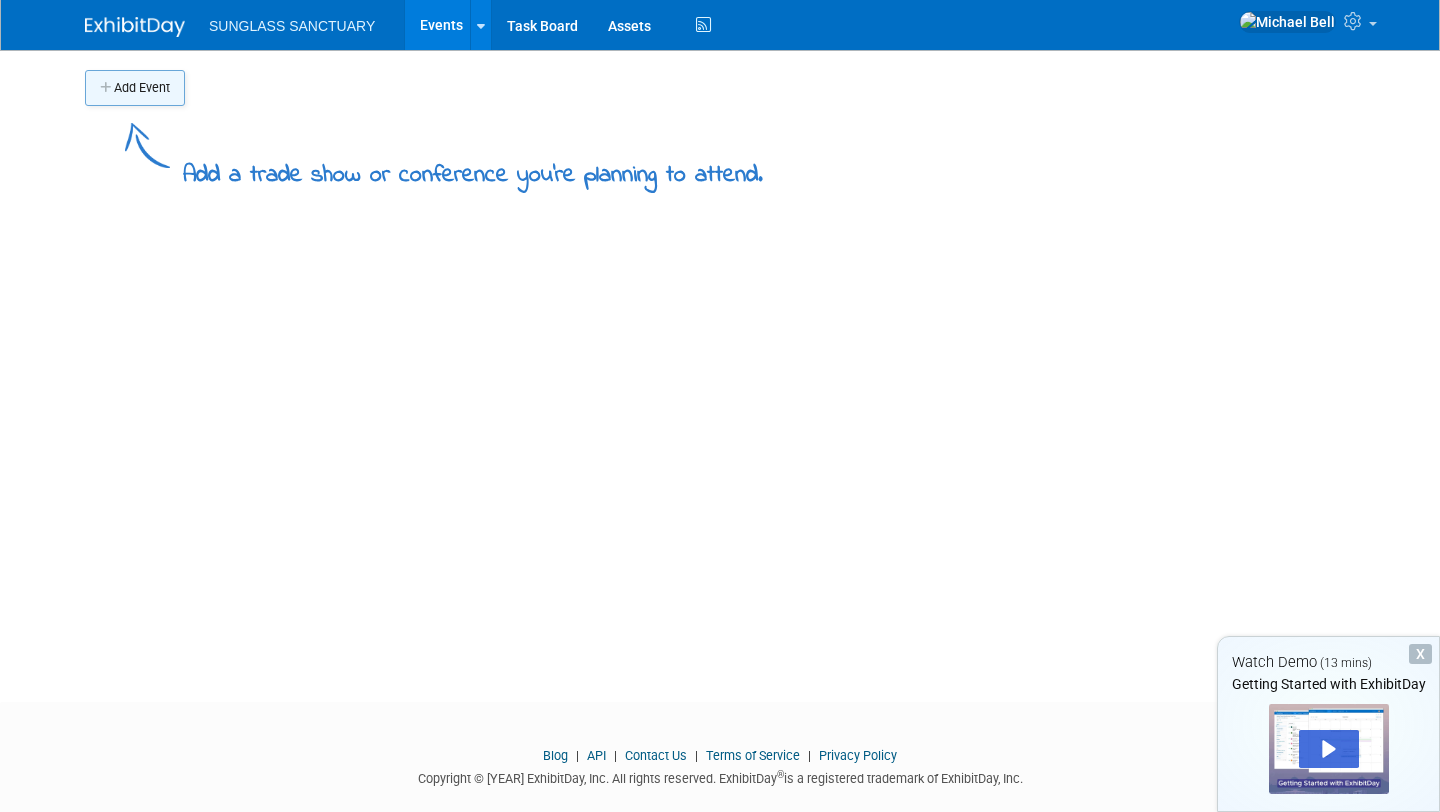 click on "Add Event" at bounding box center [135, 88] 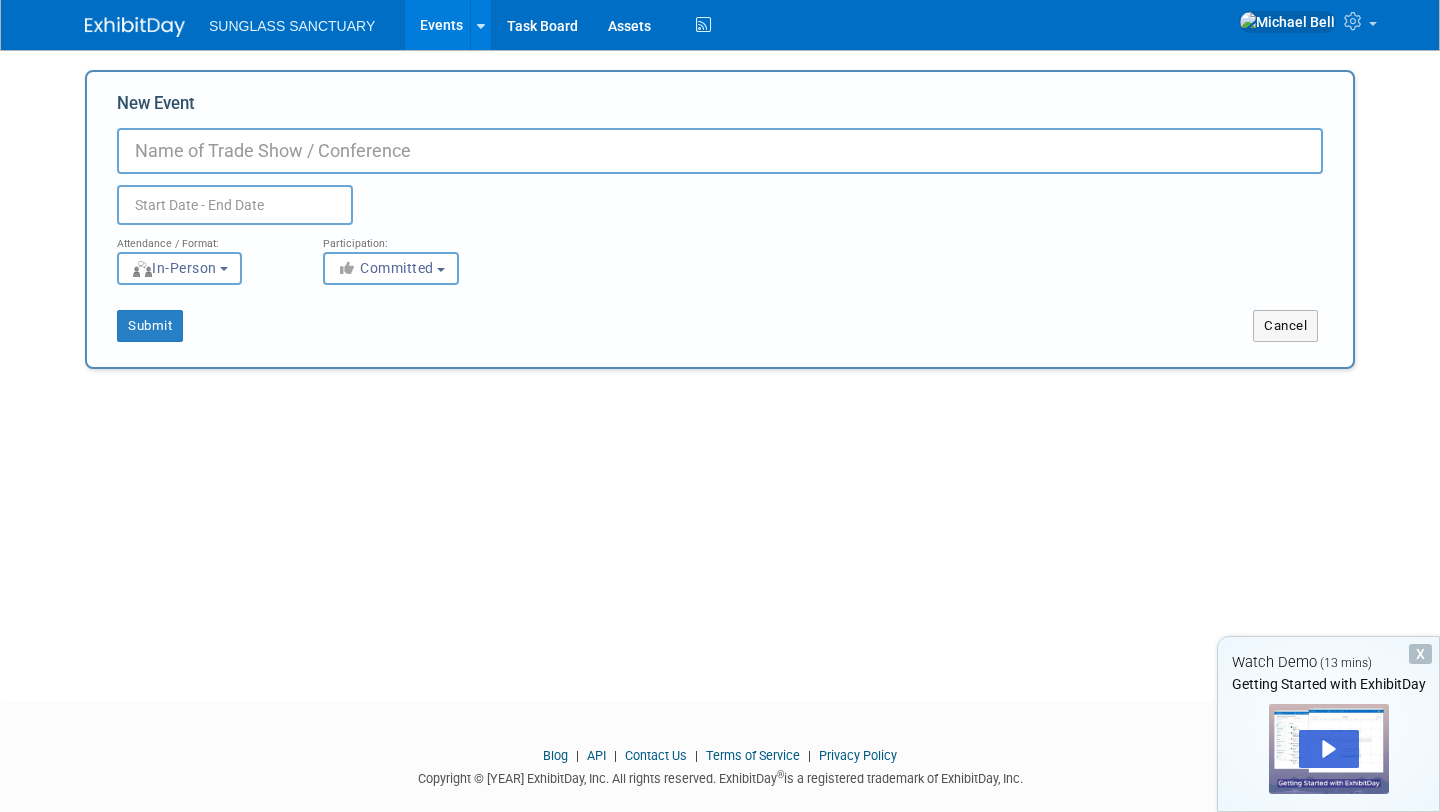 click on "New Event" at bounding box center [720, 151] 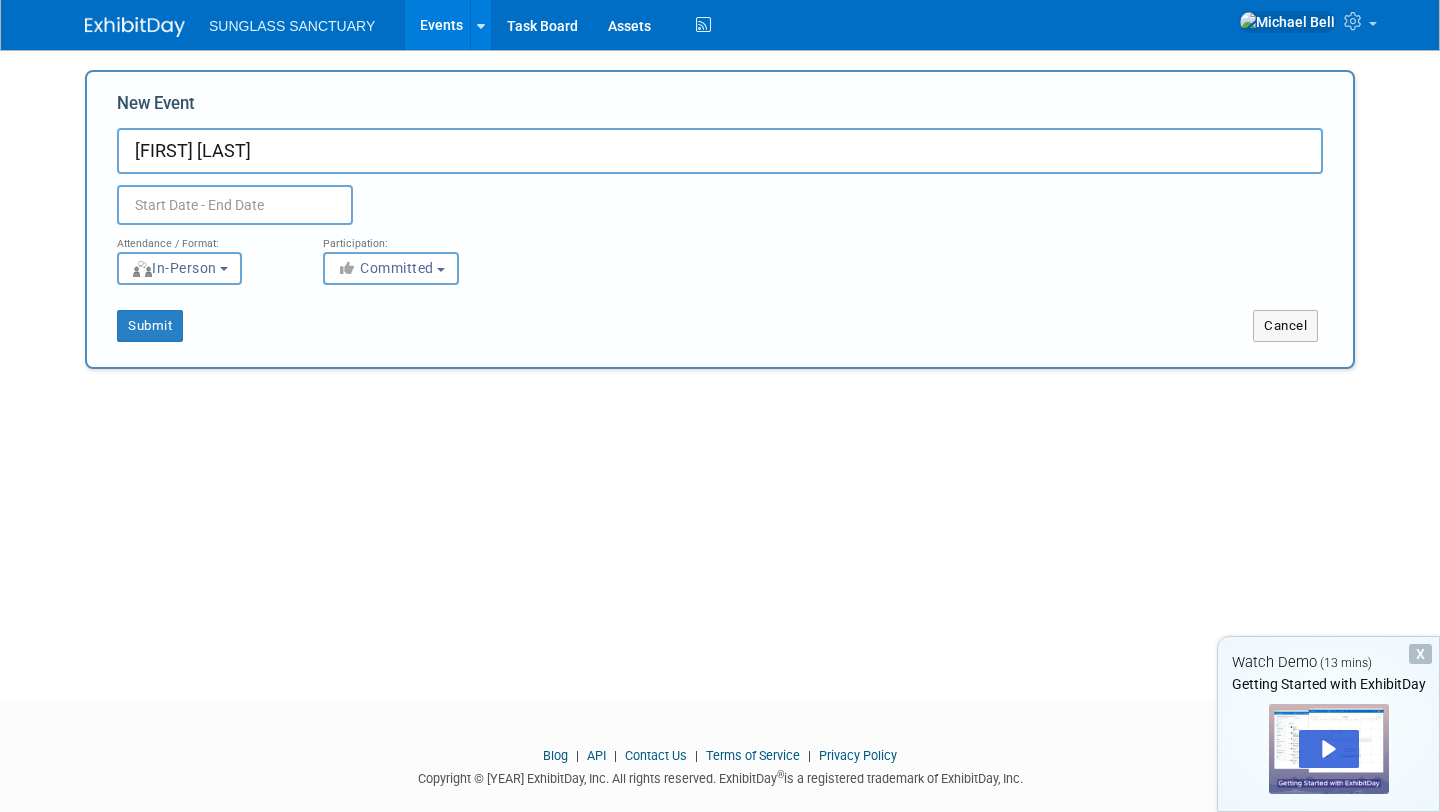 type on "[FIRST] [LAST]" 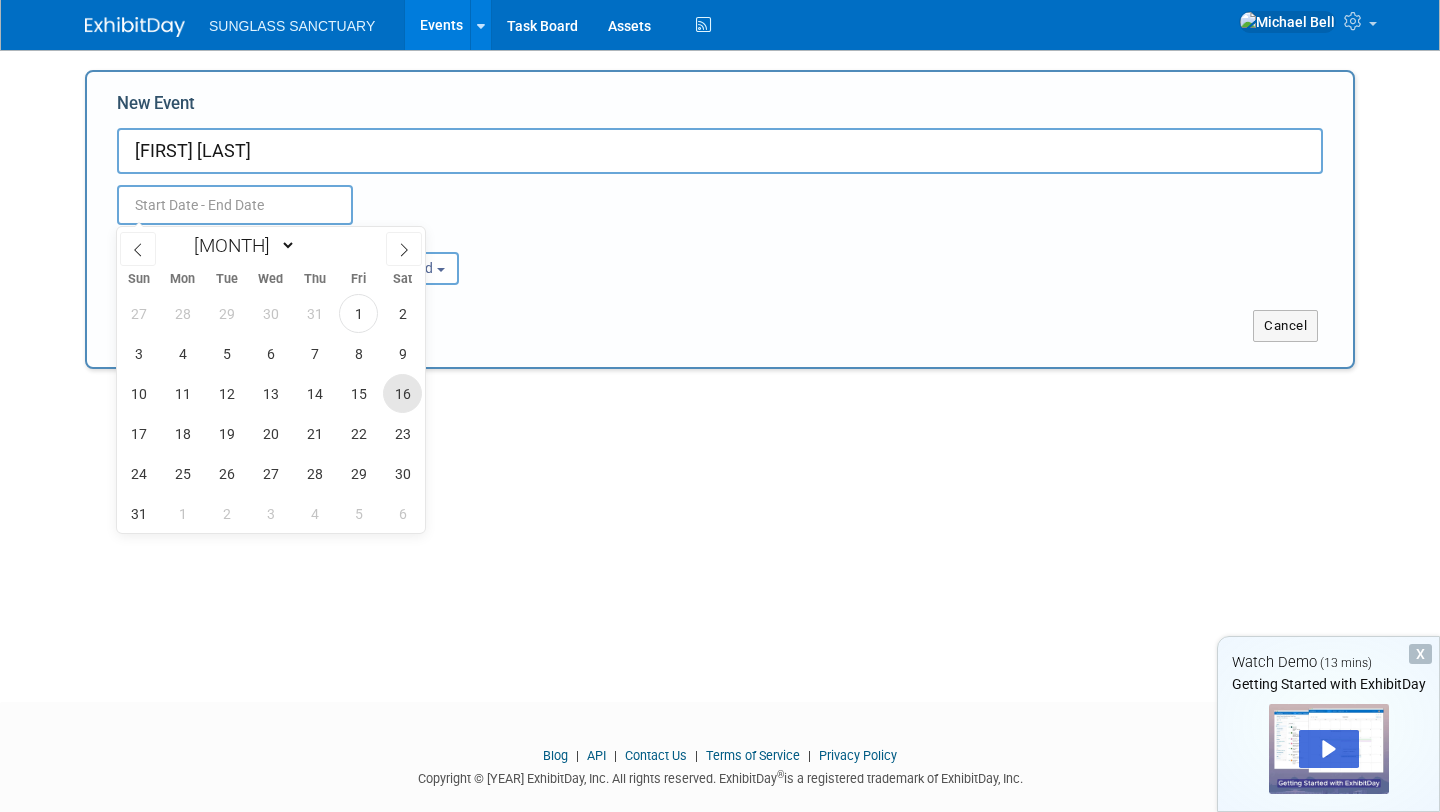 click on "16" at bounding box center (402, 393) 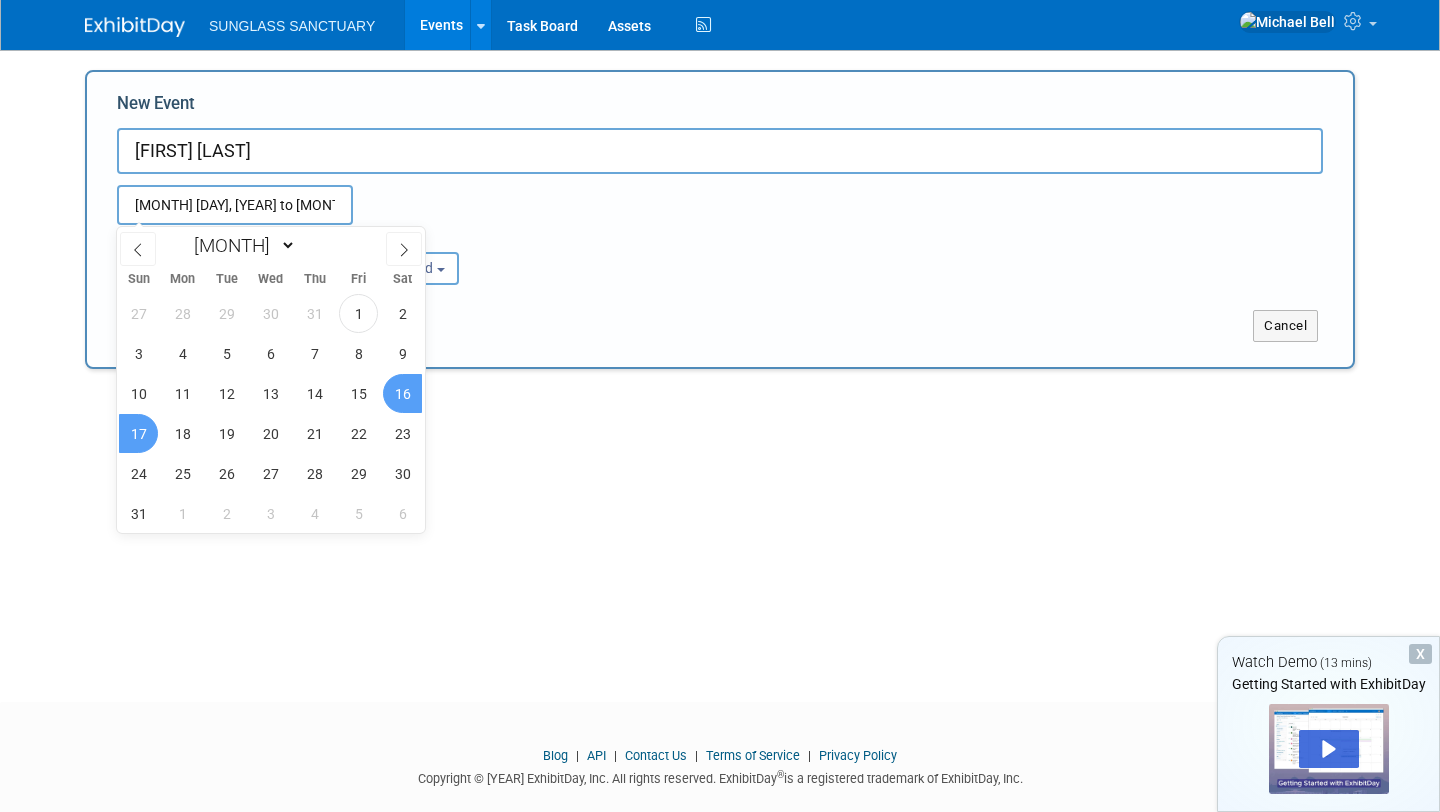 click on "17" at bounding box center (138, 433) 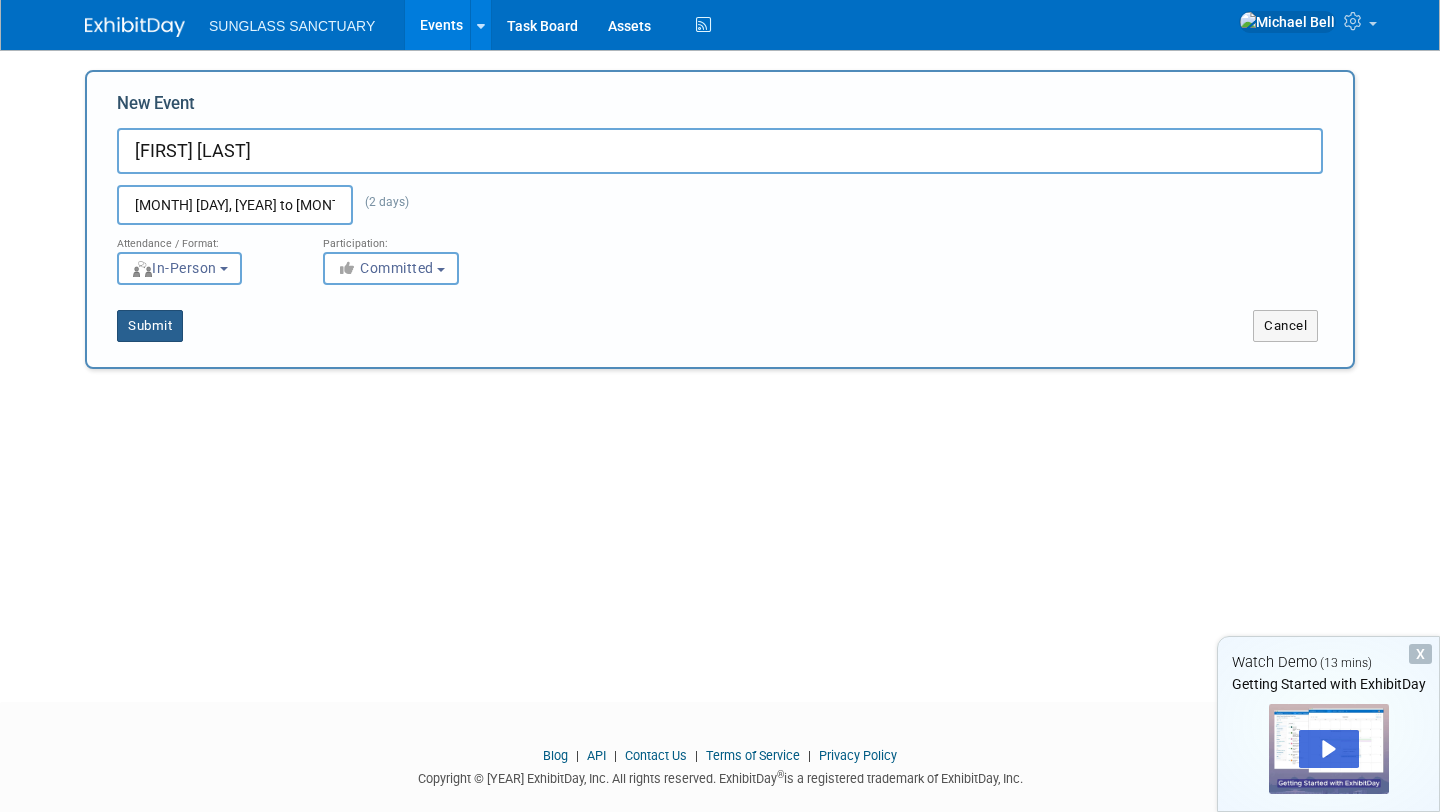 click on "Submit" at bounding box center (150, 326) 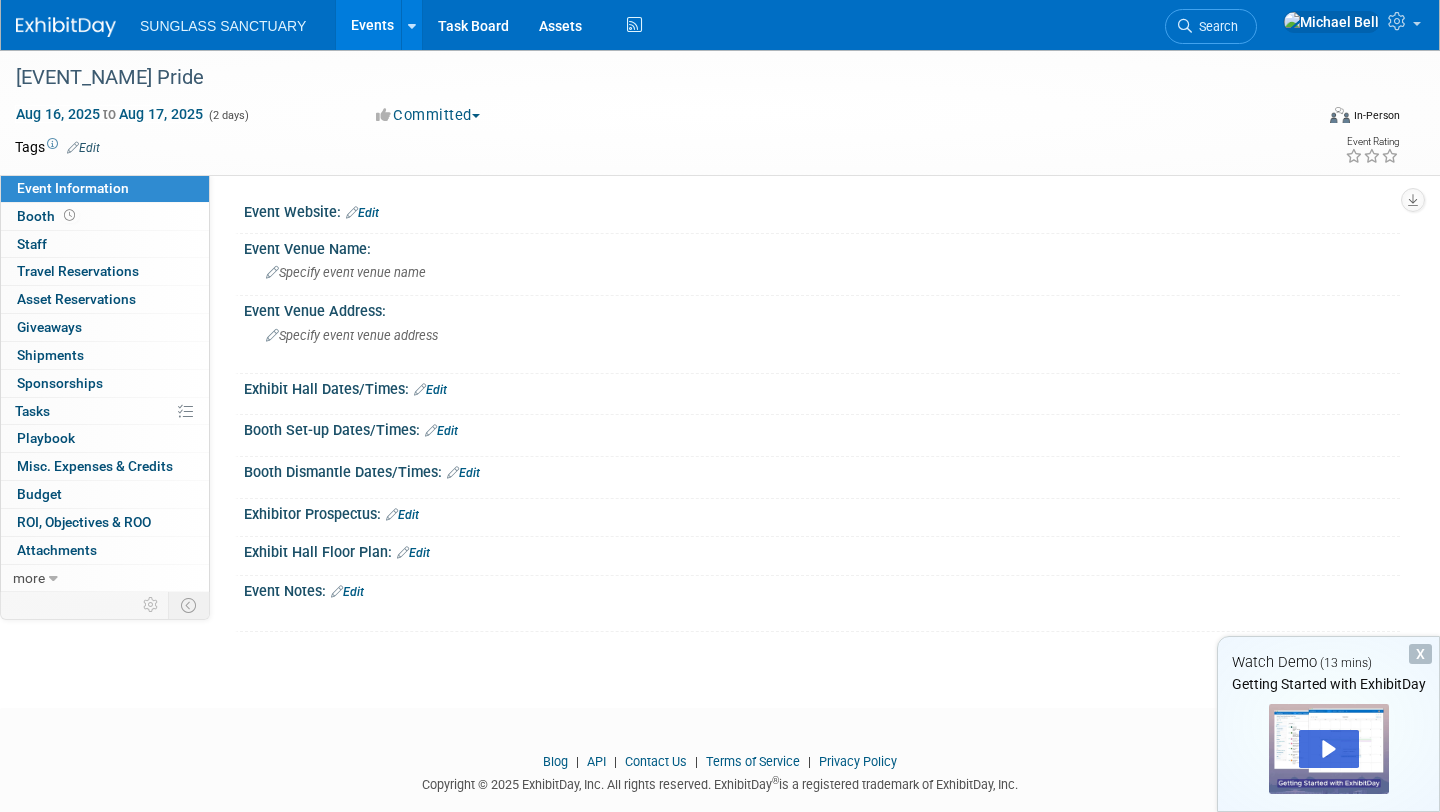 scroll, scrollTop: 0, scrollLeft: 0, axis: both 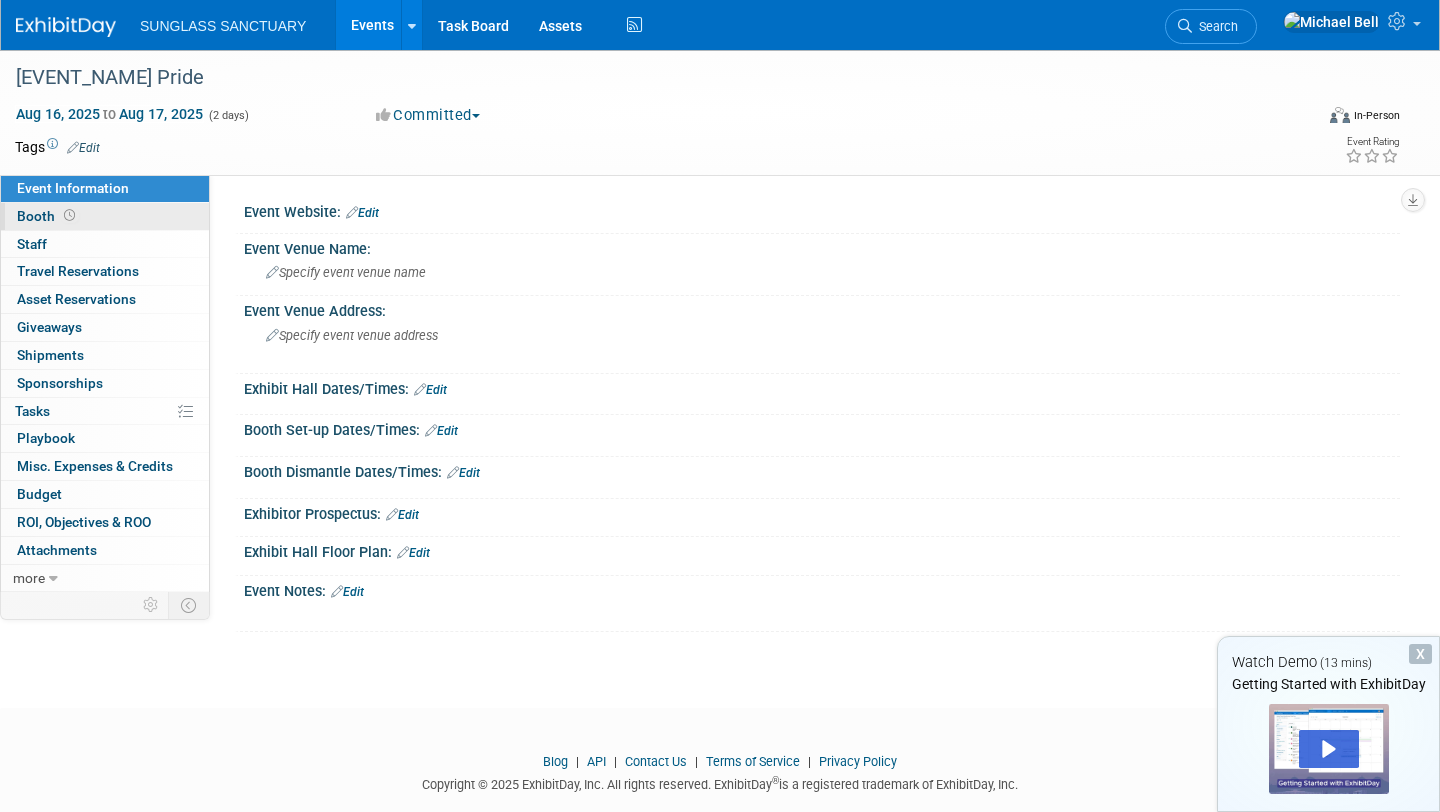 click on "Booth" at bounding box center (48, 216) 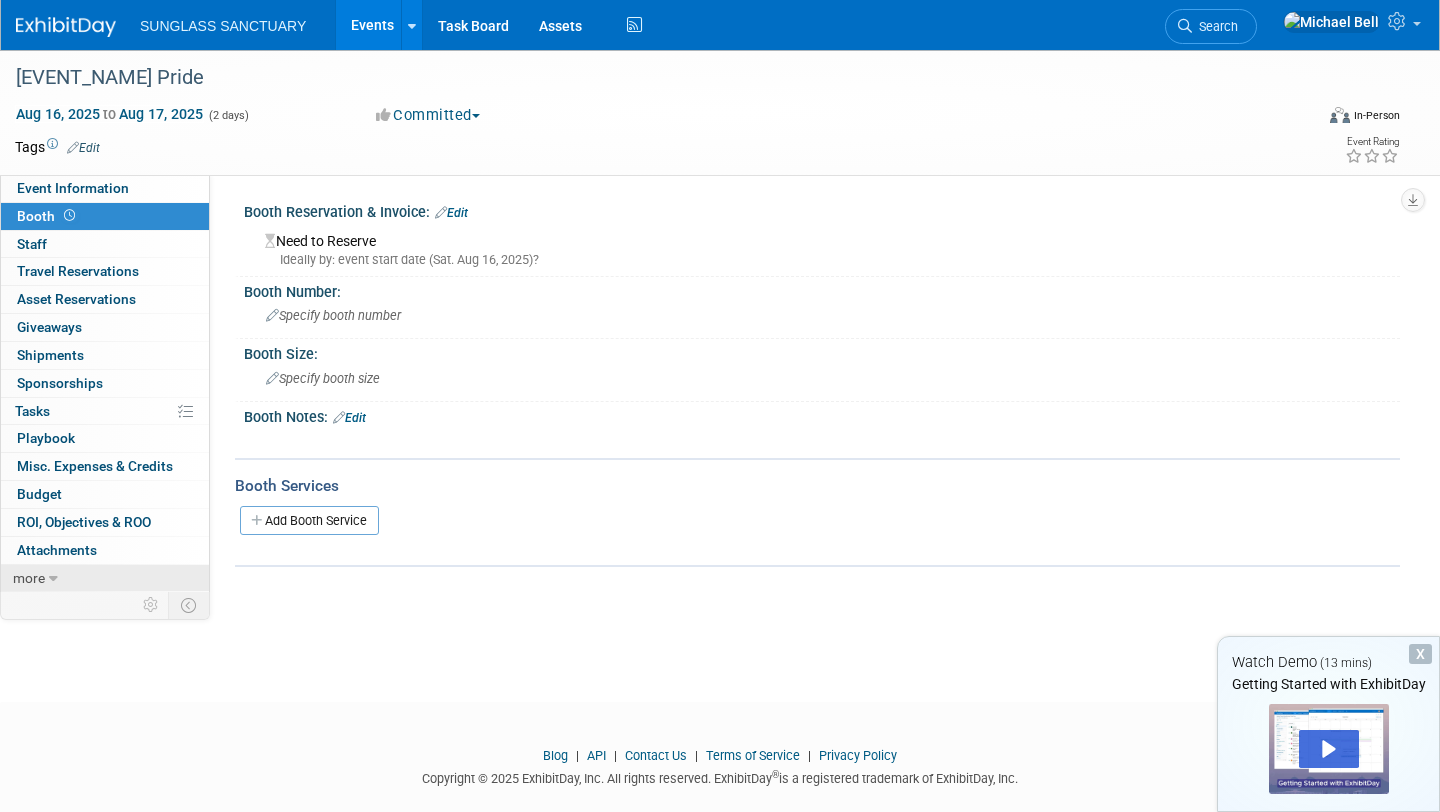 click at bounding box center (53, 579) 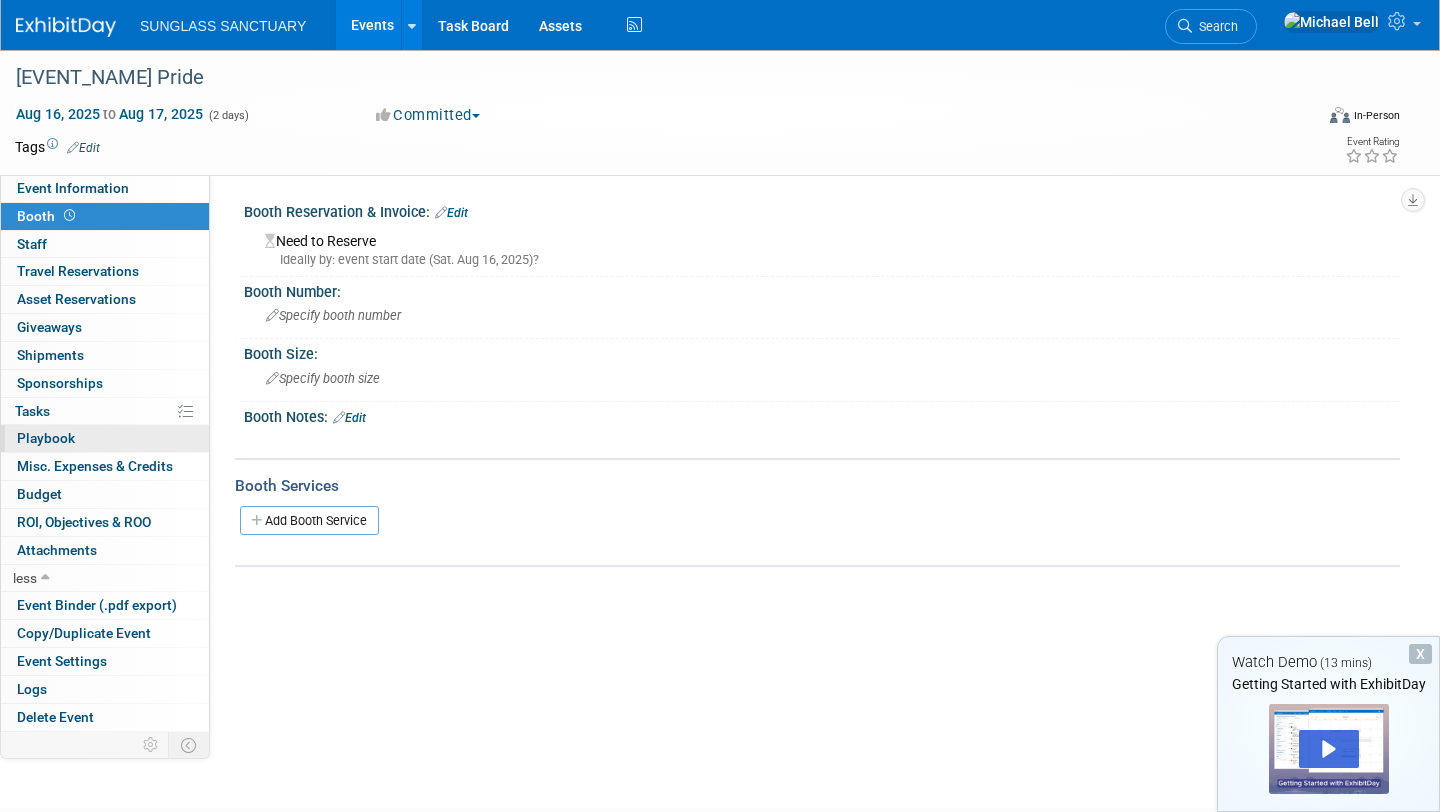 click on "Playbook 0" at bounding box center (46, 438) 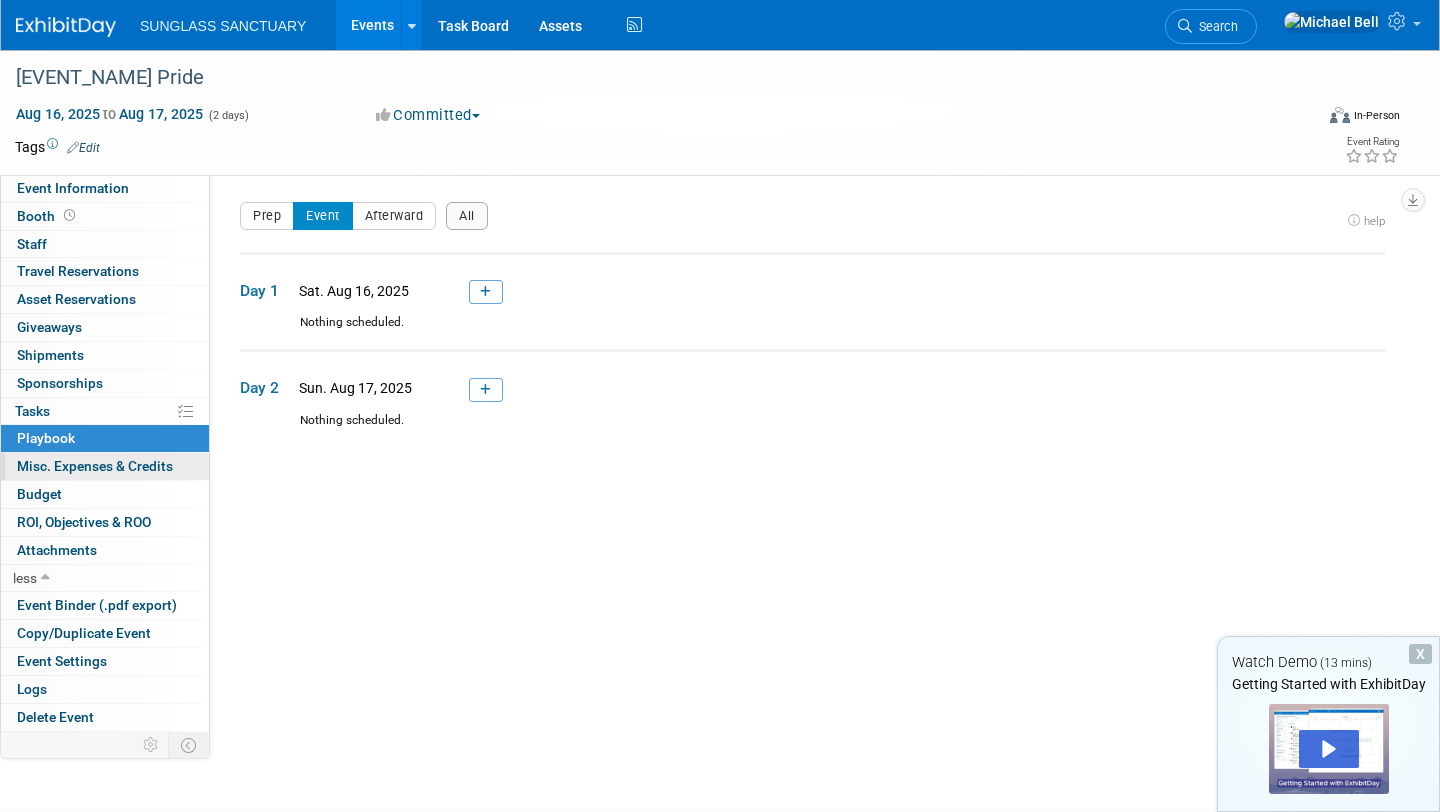 click on "Misc. Expenses & Credits 0" at bounding box center [95, 466] 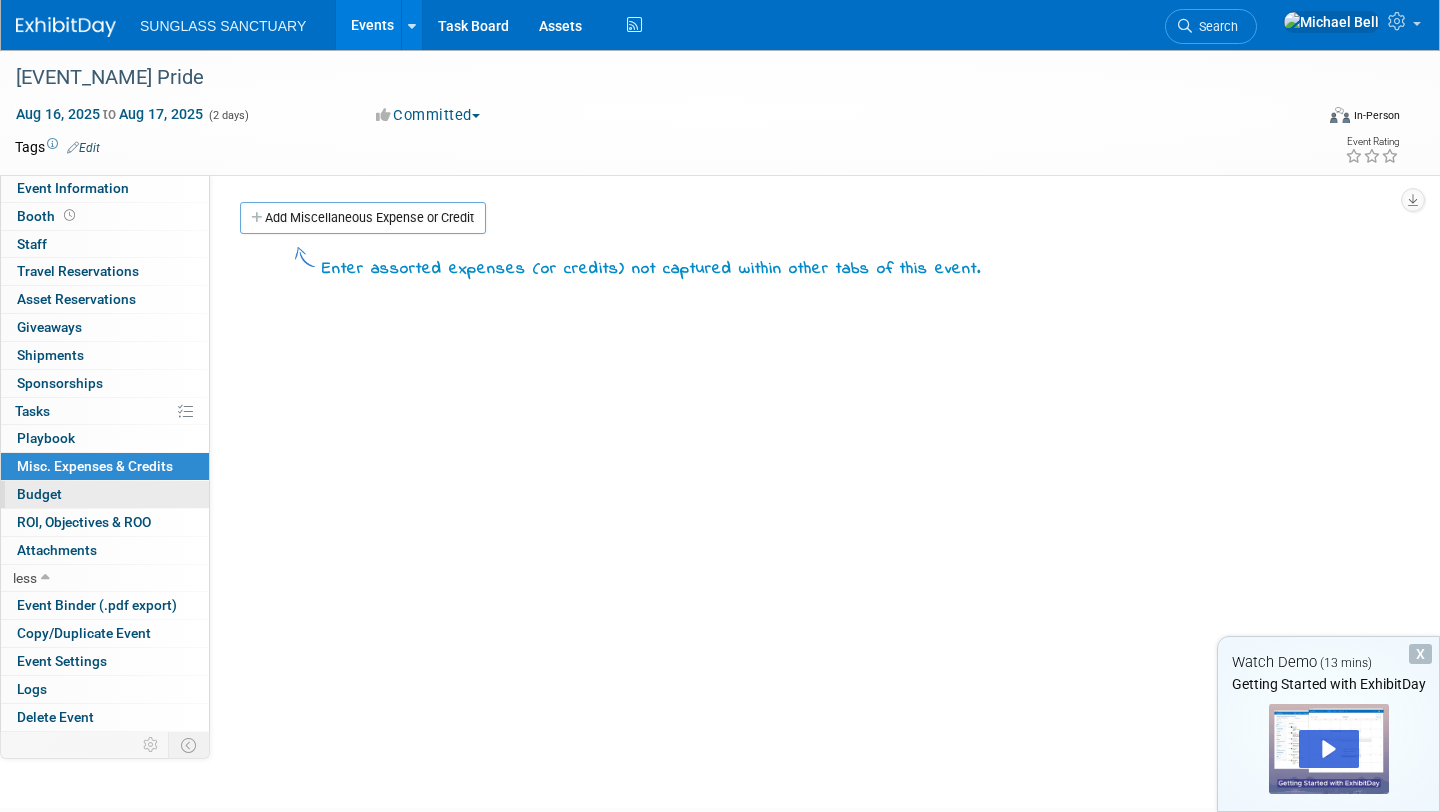 click on "Budget" at bounding box center [39, 494] 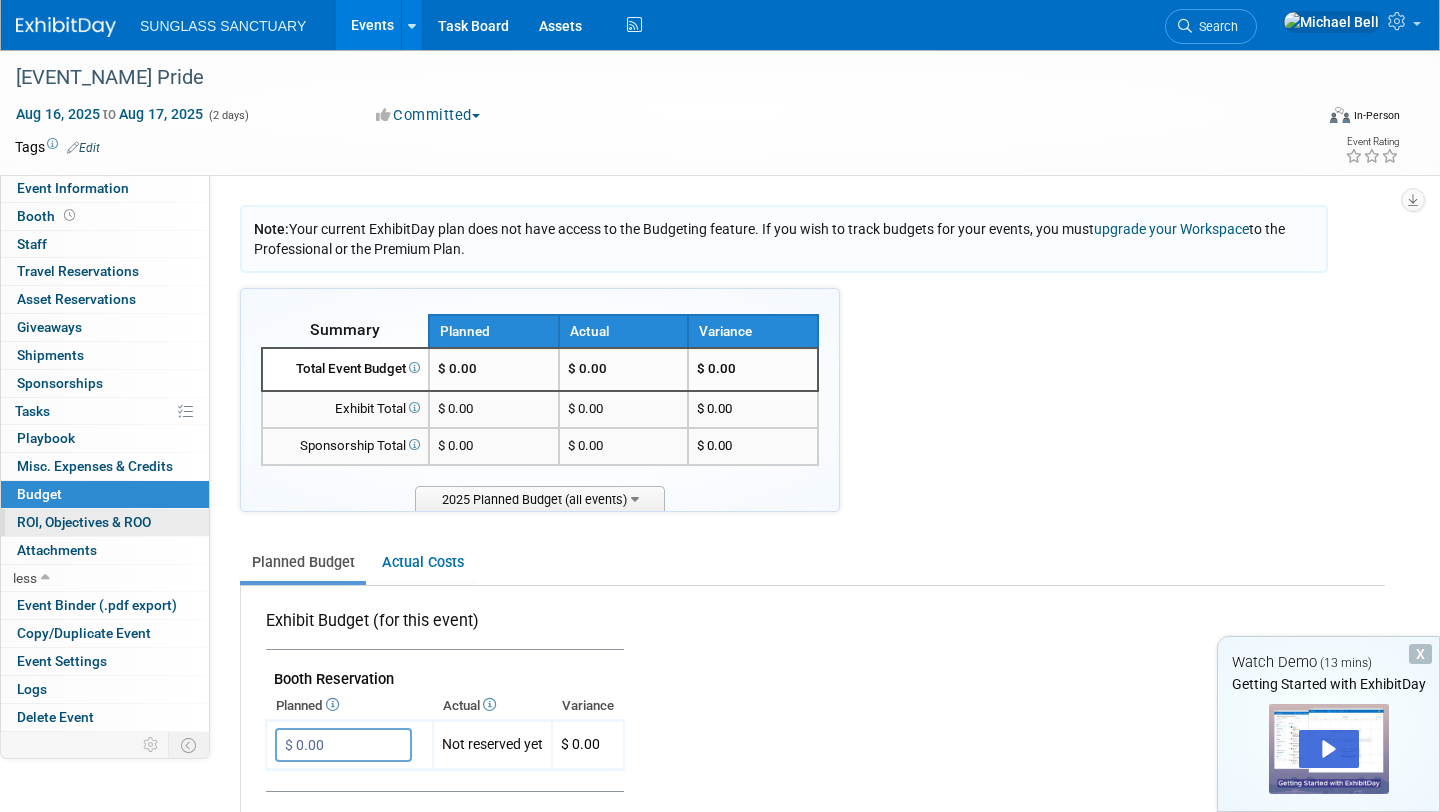 click on "ROI, Objectives & ROO 0" at bounding box center (84, 522) 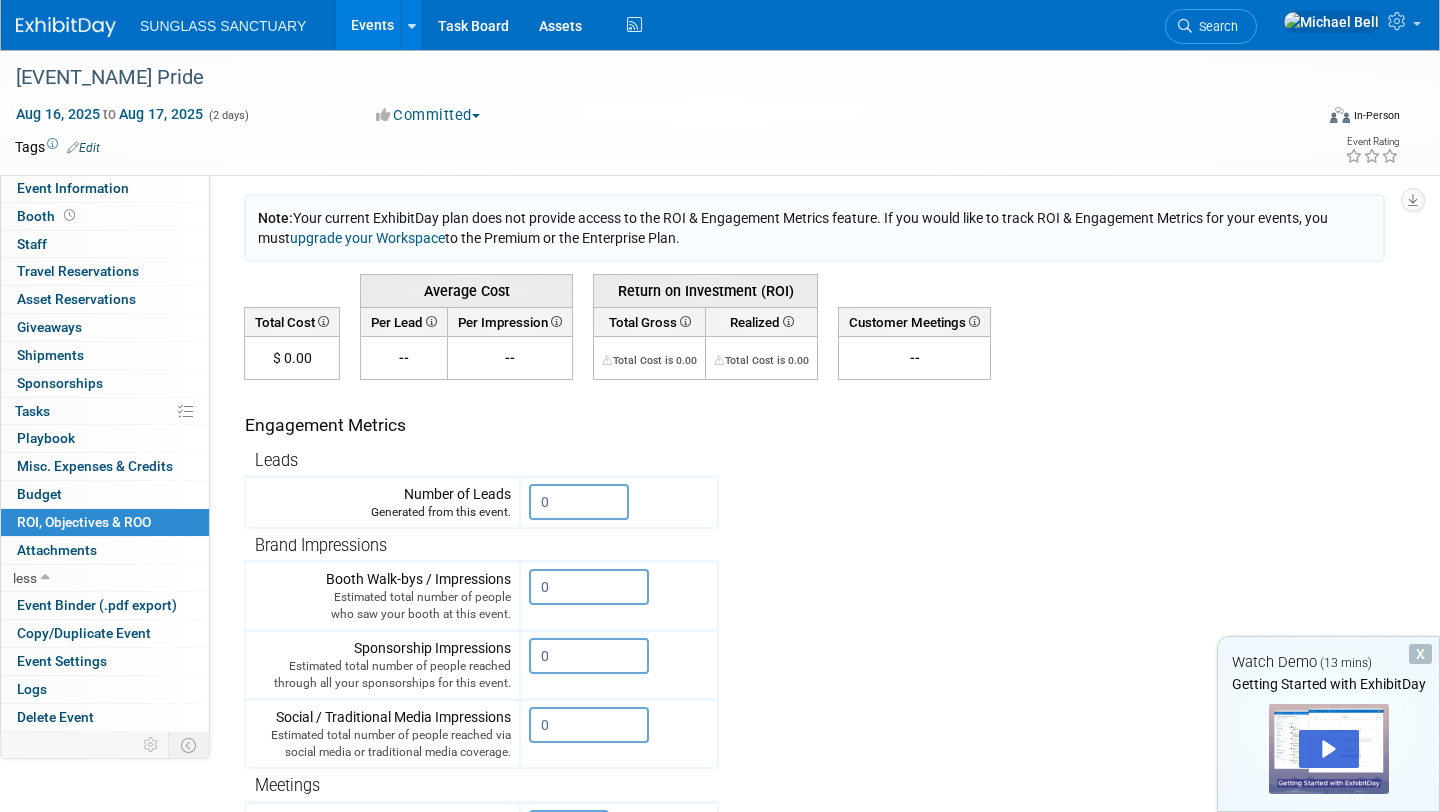 scroll, scrollTop: 76, scrollLeft: 0, axis: vertical 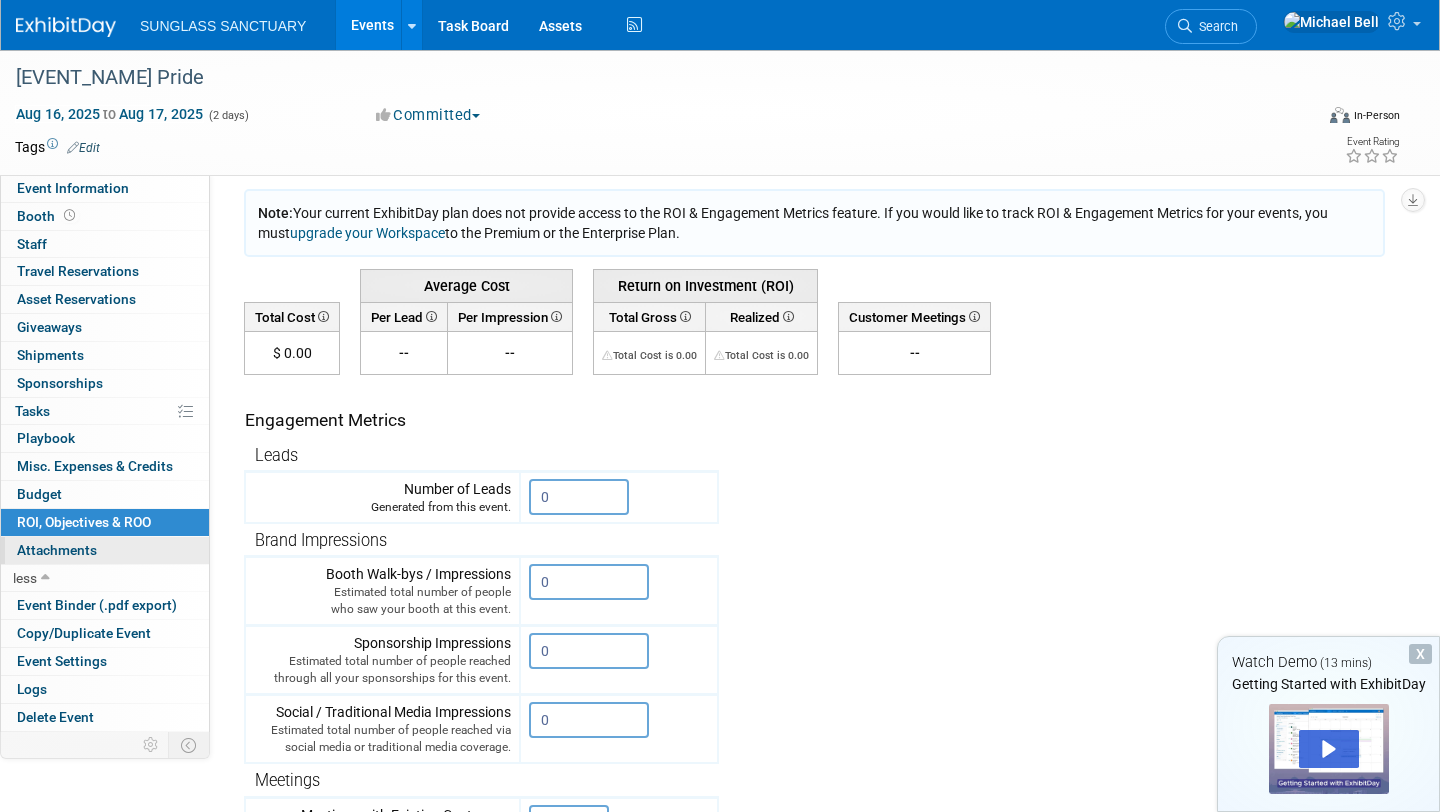 click on "Attachments 0" at bounding box center (57, 550) 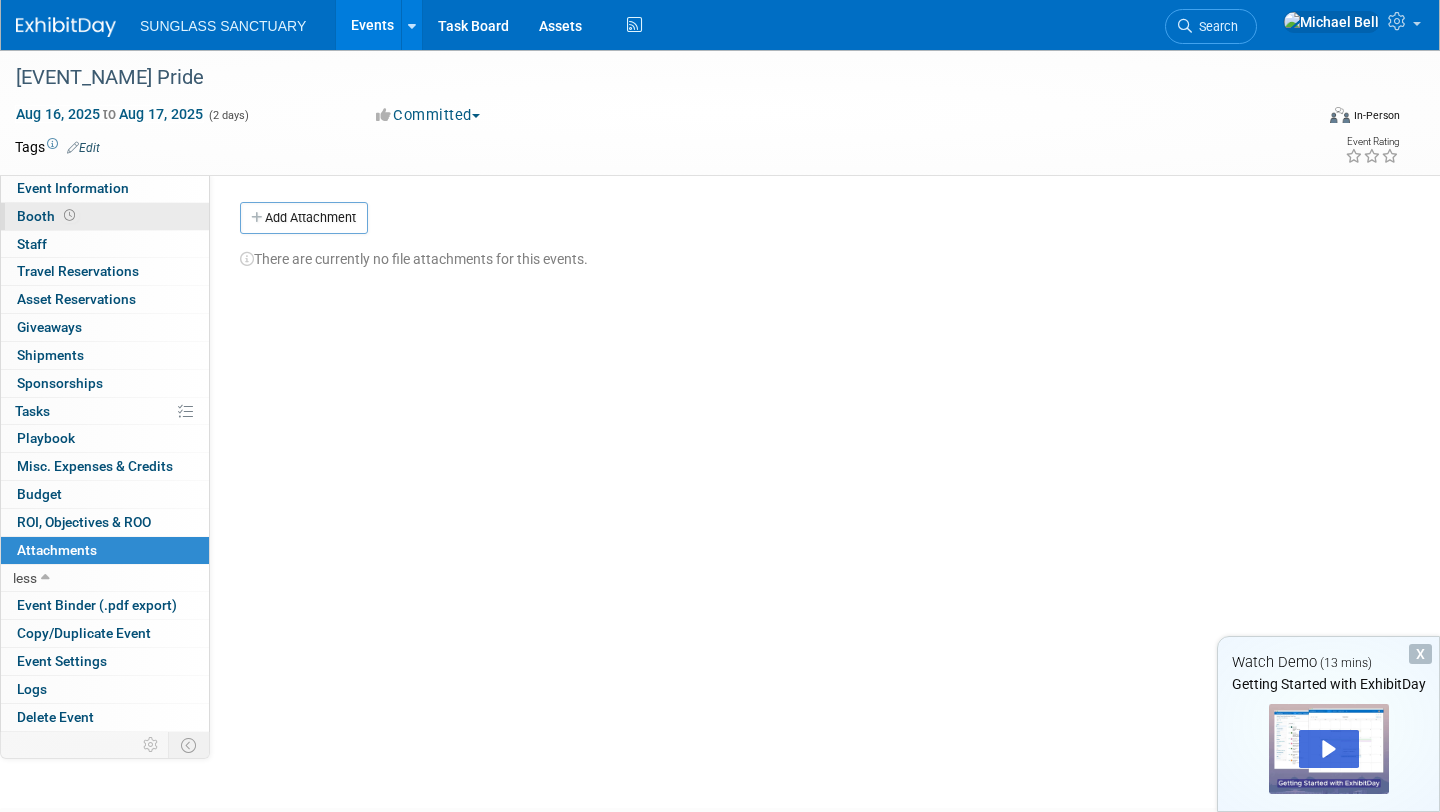 click on "Booth" at bounding box center (48, 216) 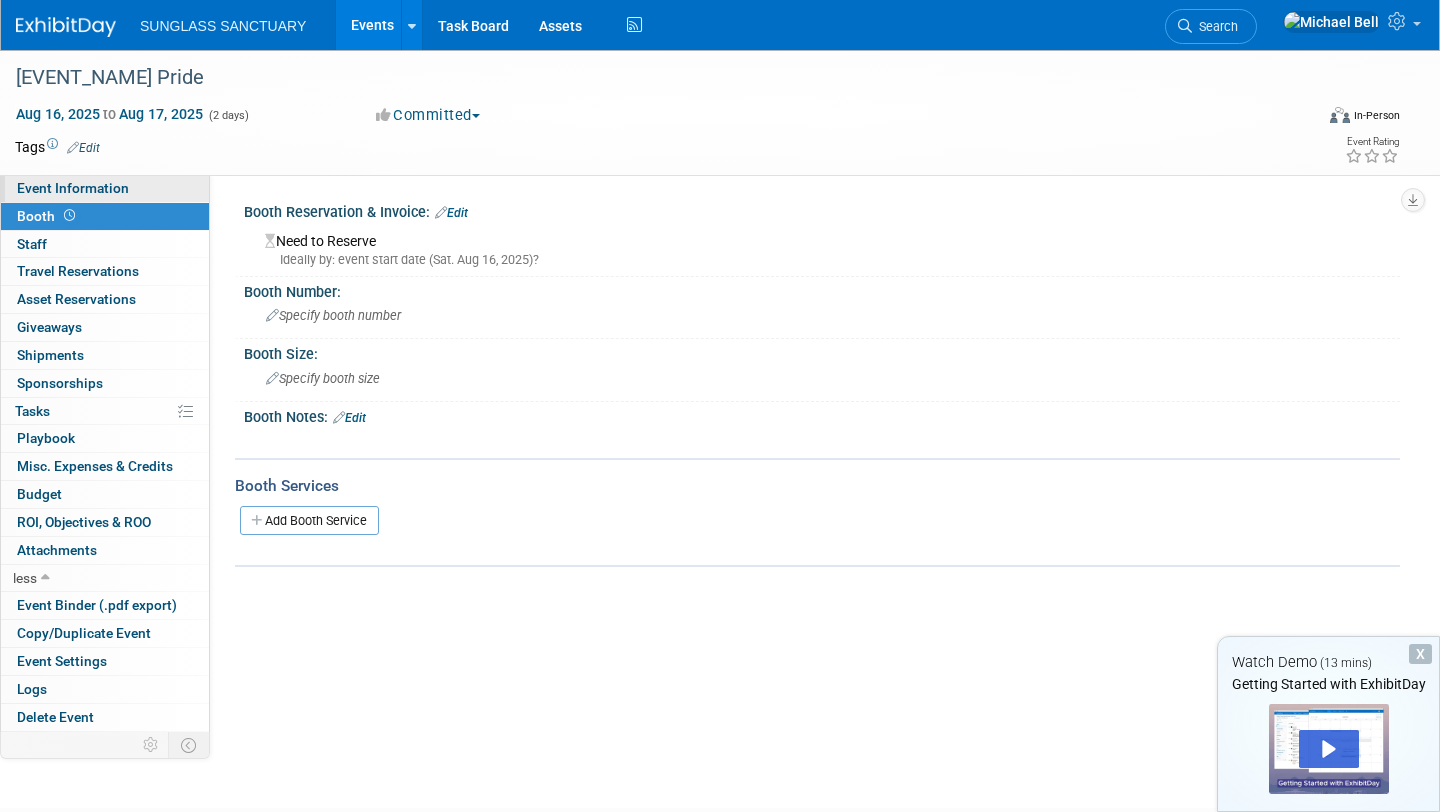 click on "Event Information" at bounding box center (73, 188) 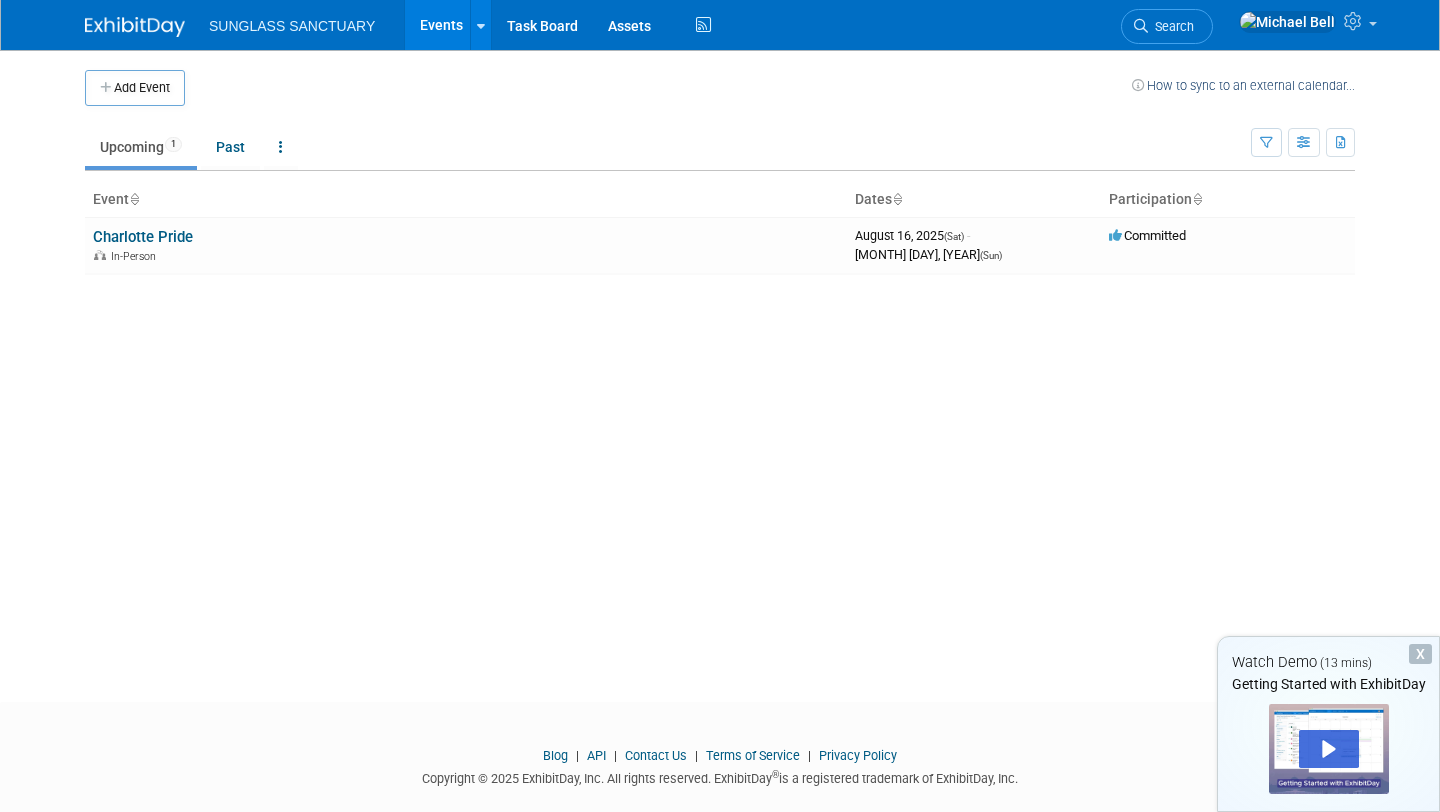 scroll, scrollTop: 0, scrollLeft: 0, axis: both 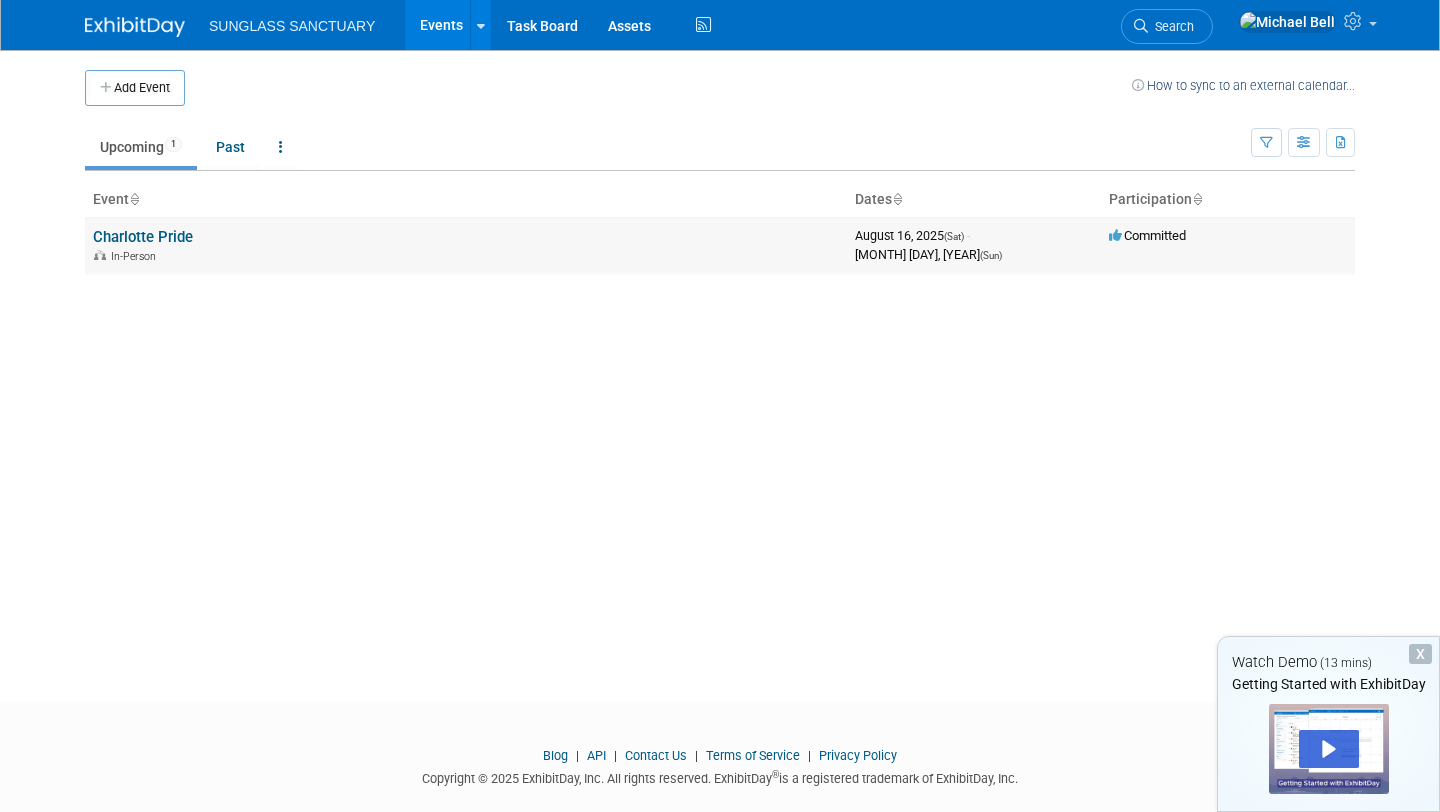click on "Charlotte Pride" at bounding box center (143, 237) 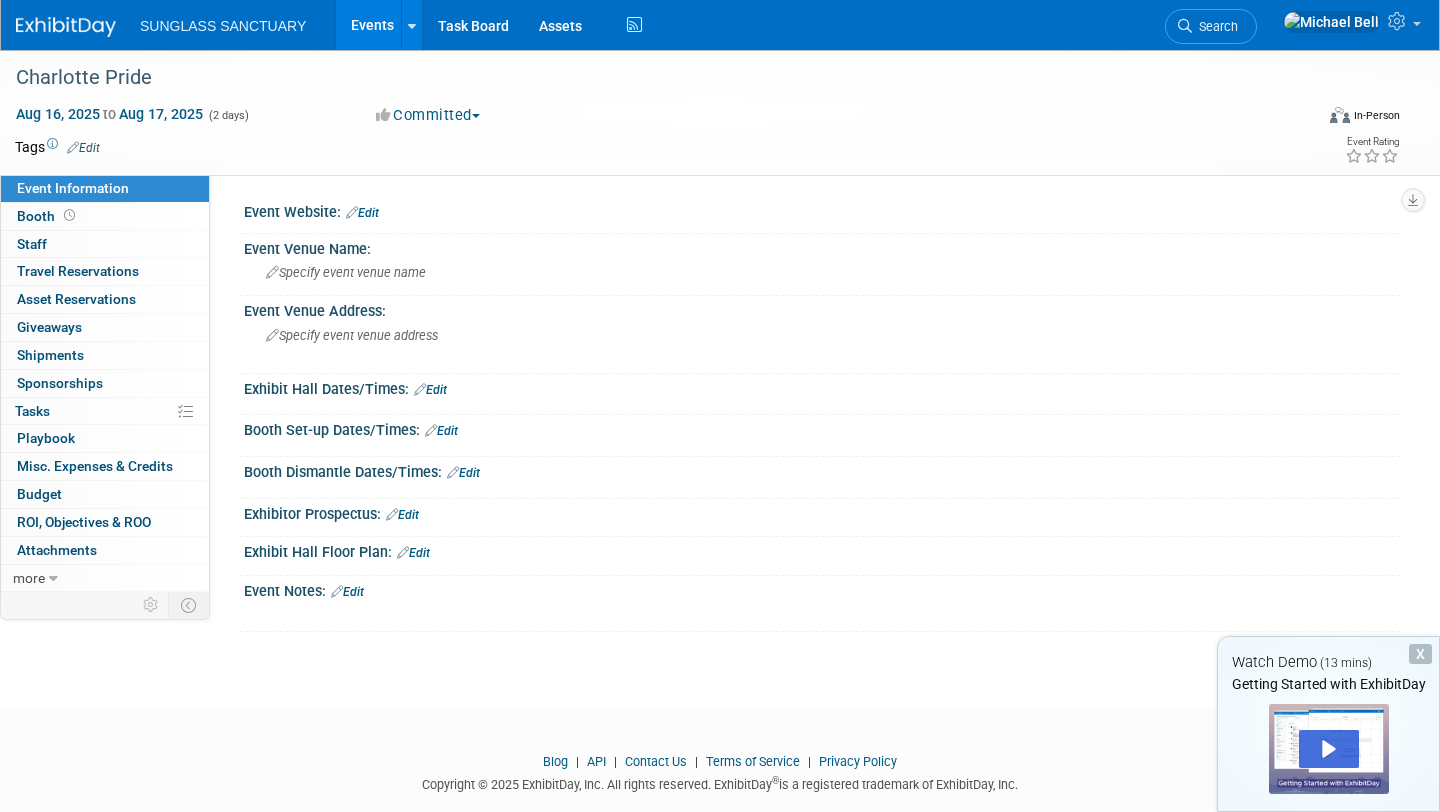 scroll, scrollTop: 0, scrollLeft: 0, axis: both 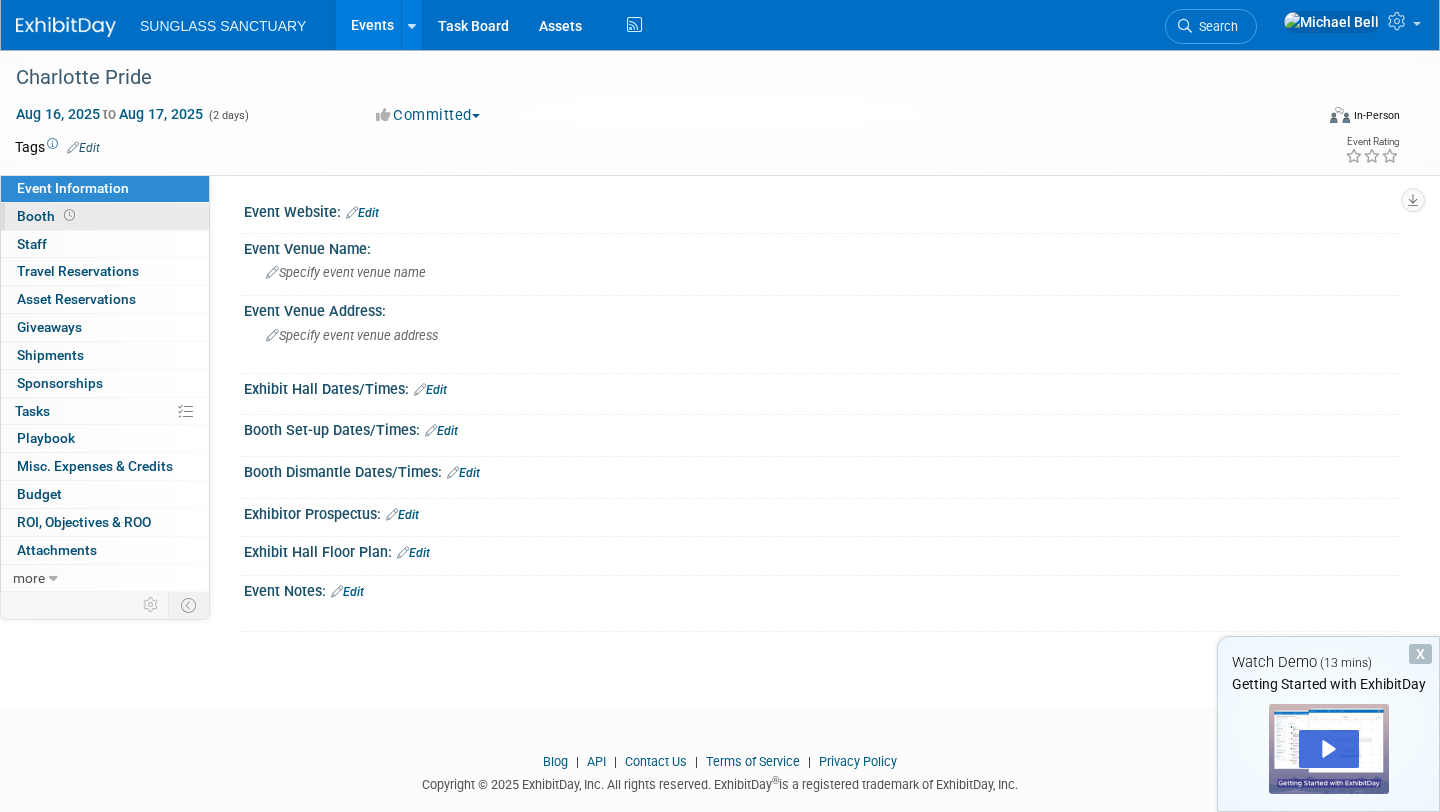 click on "Booth" at bounding box center (48, 216) 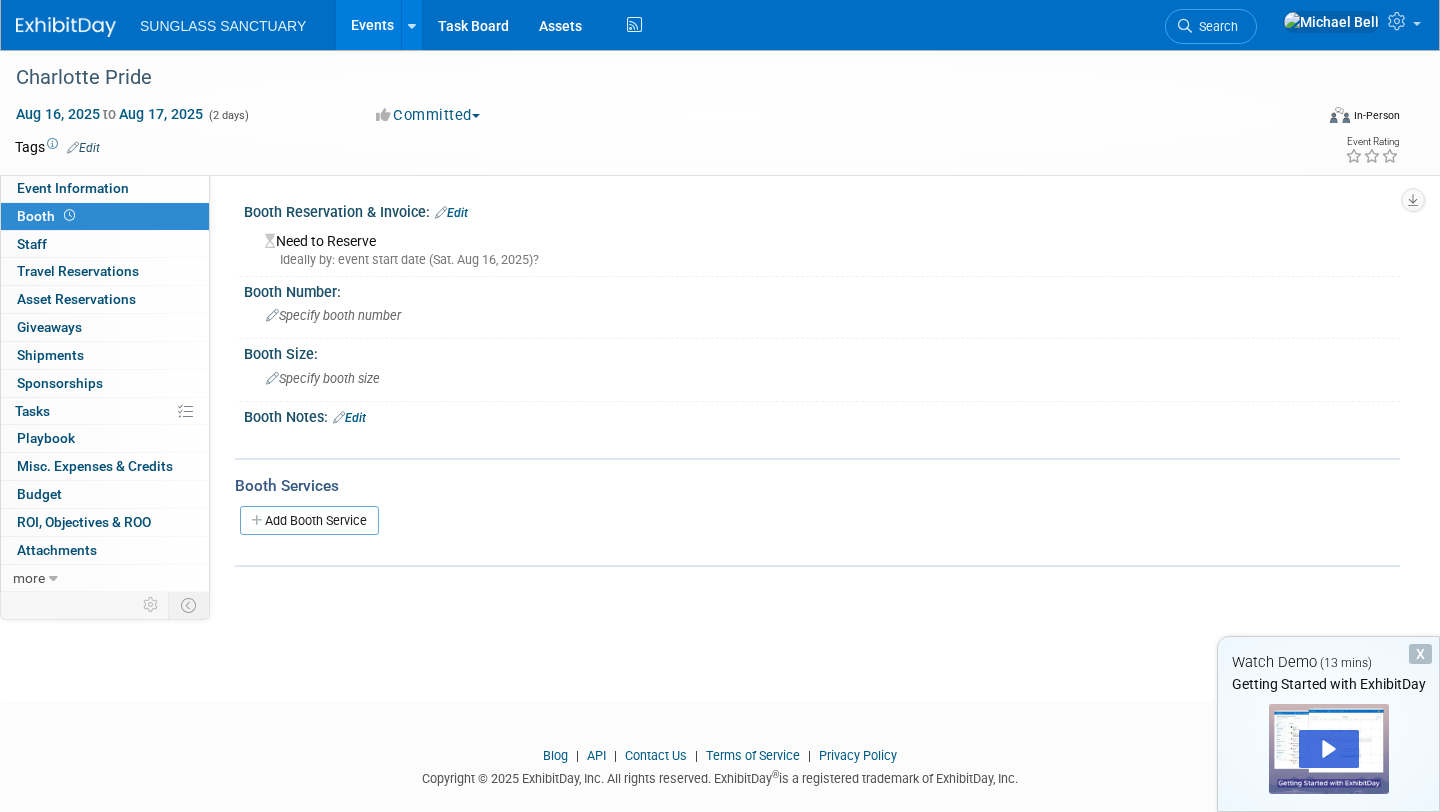 click on "Edit" at bounding box center (451, 213) 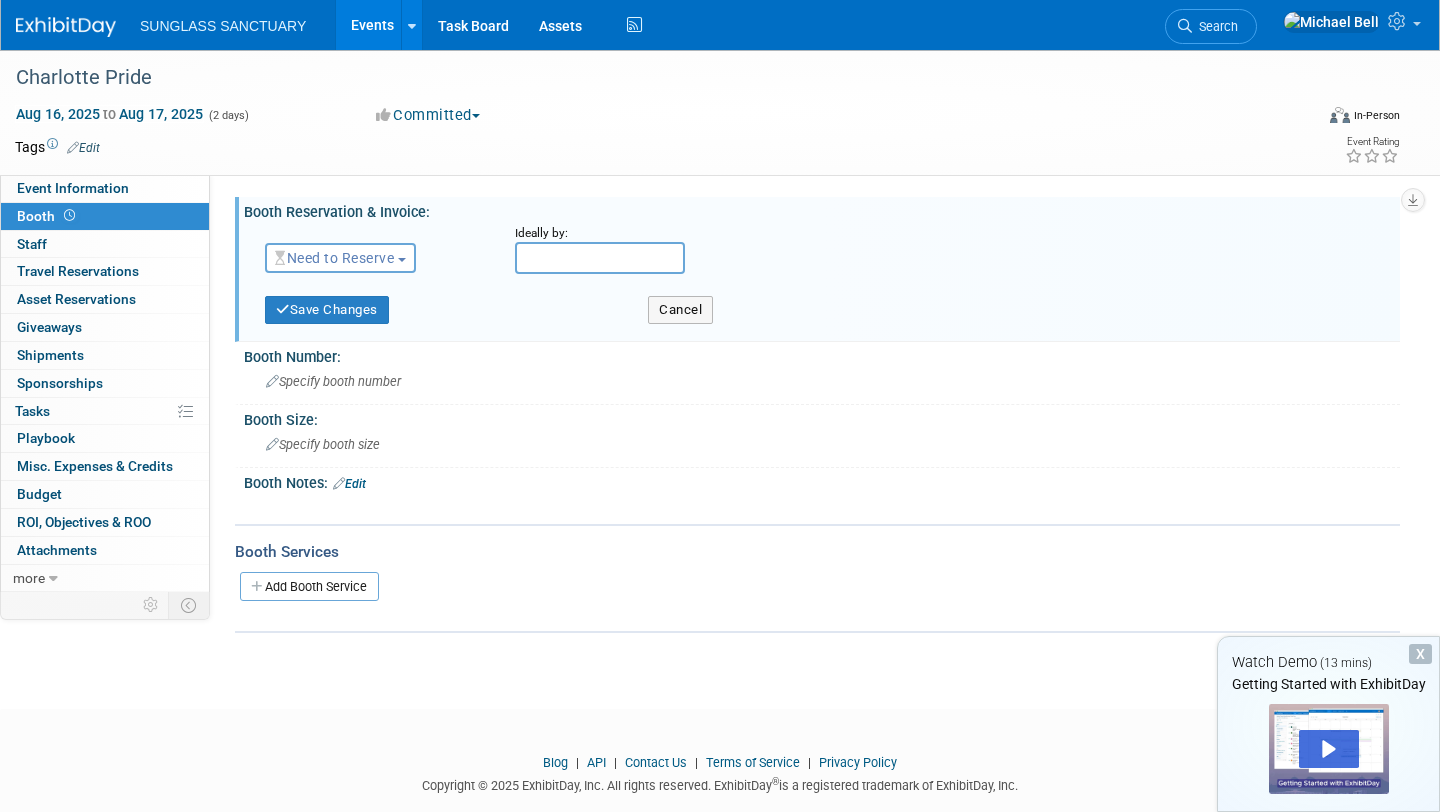 click on "Need to Reserve" at bounding box center (334, 258) 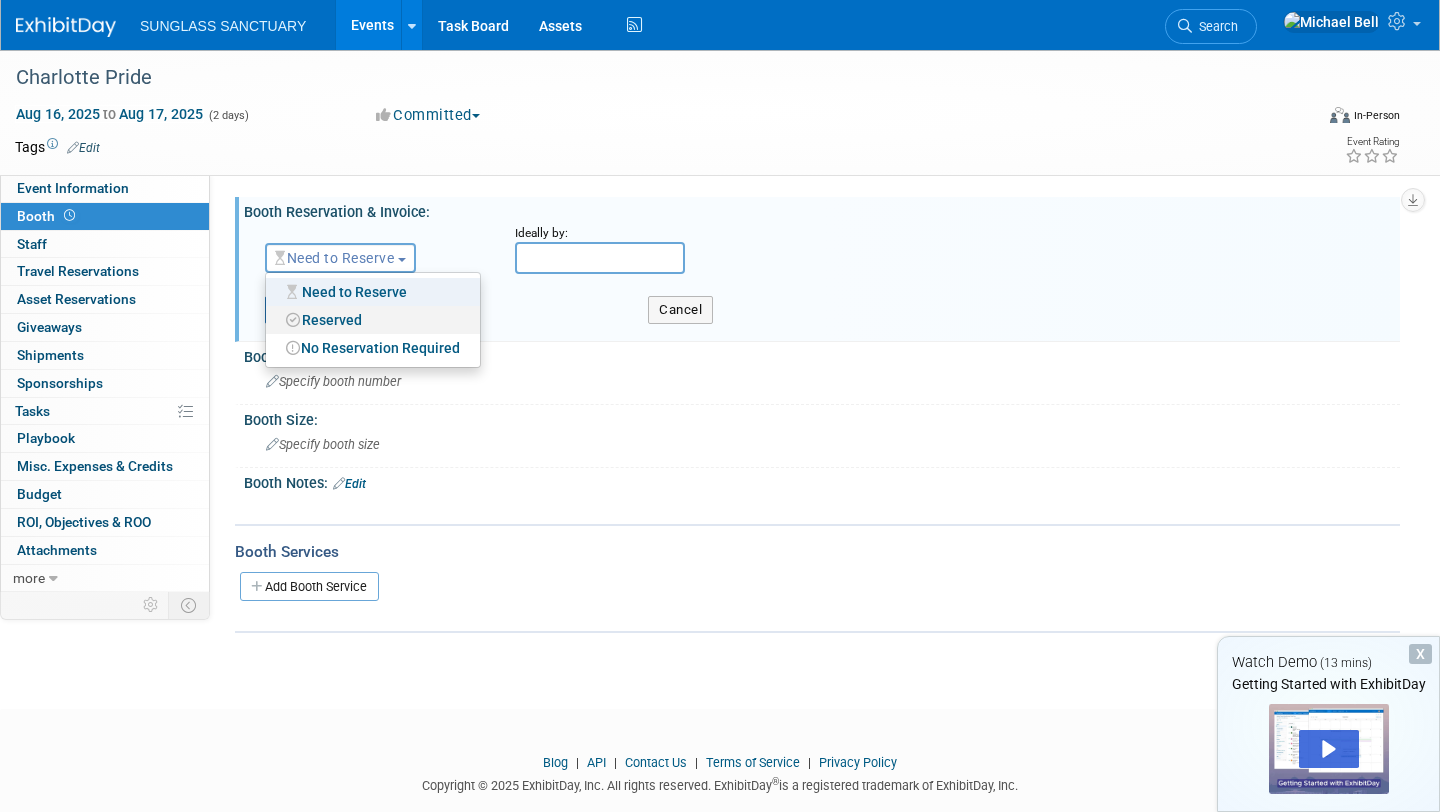click on "Reserved" at bounding box center [373, 320] 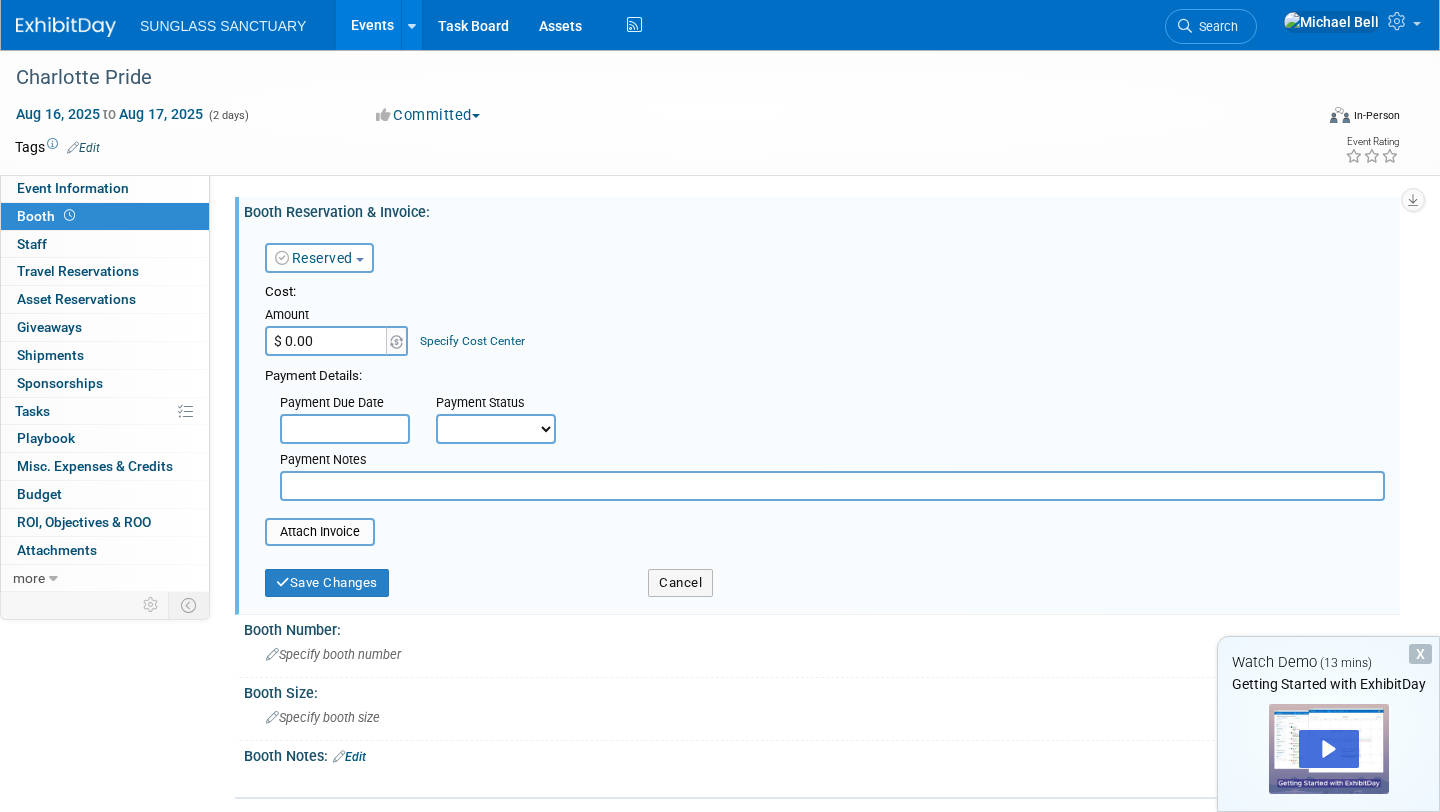 click on "$ 0.00" at bounding box center [327, 341] 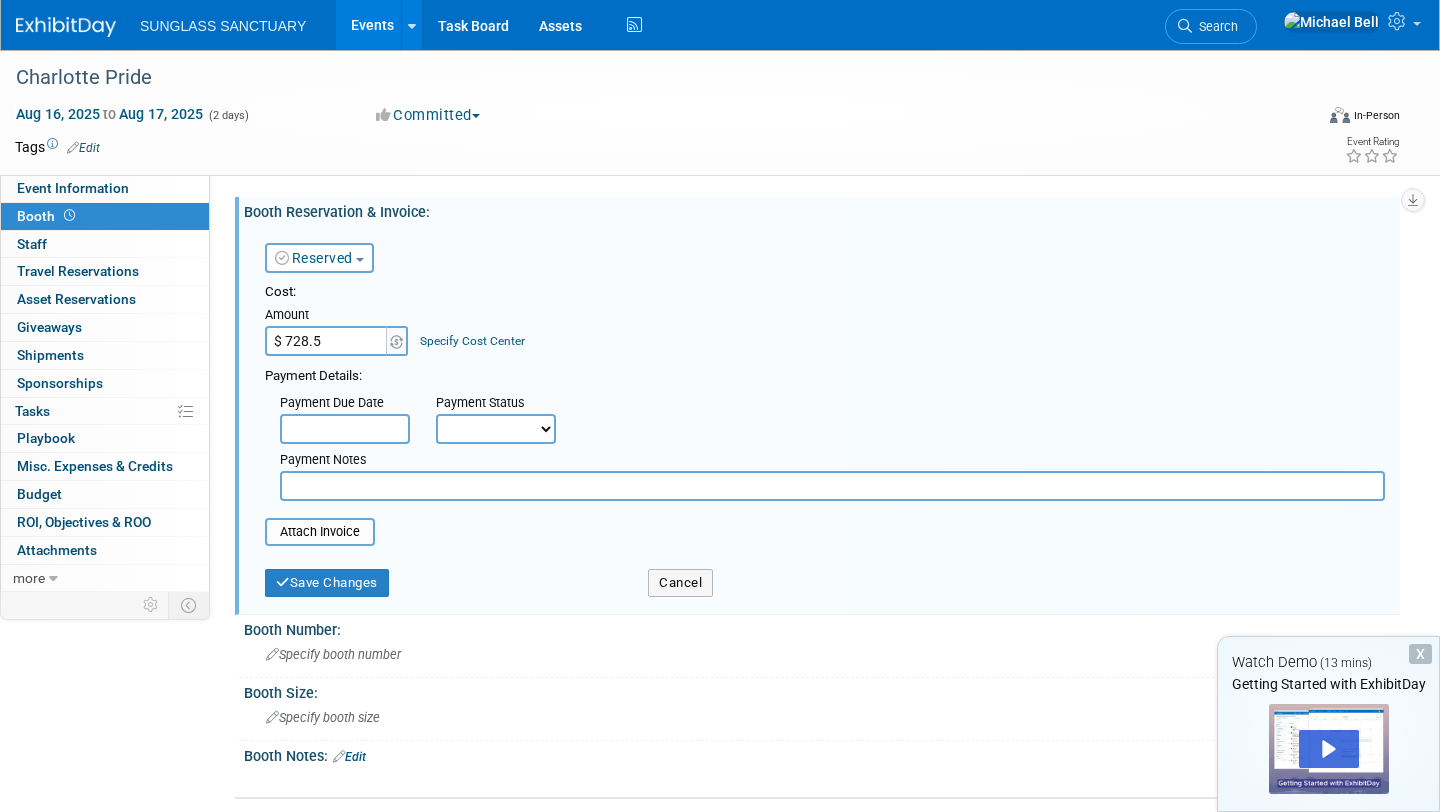 type on "$ 728.50" 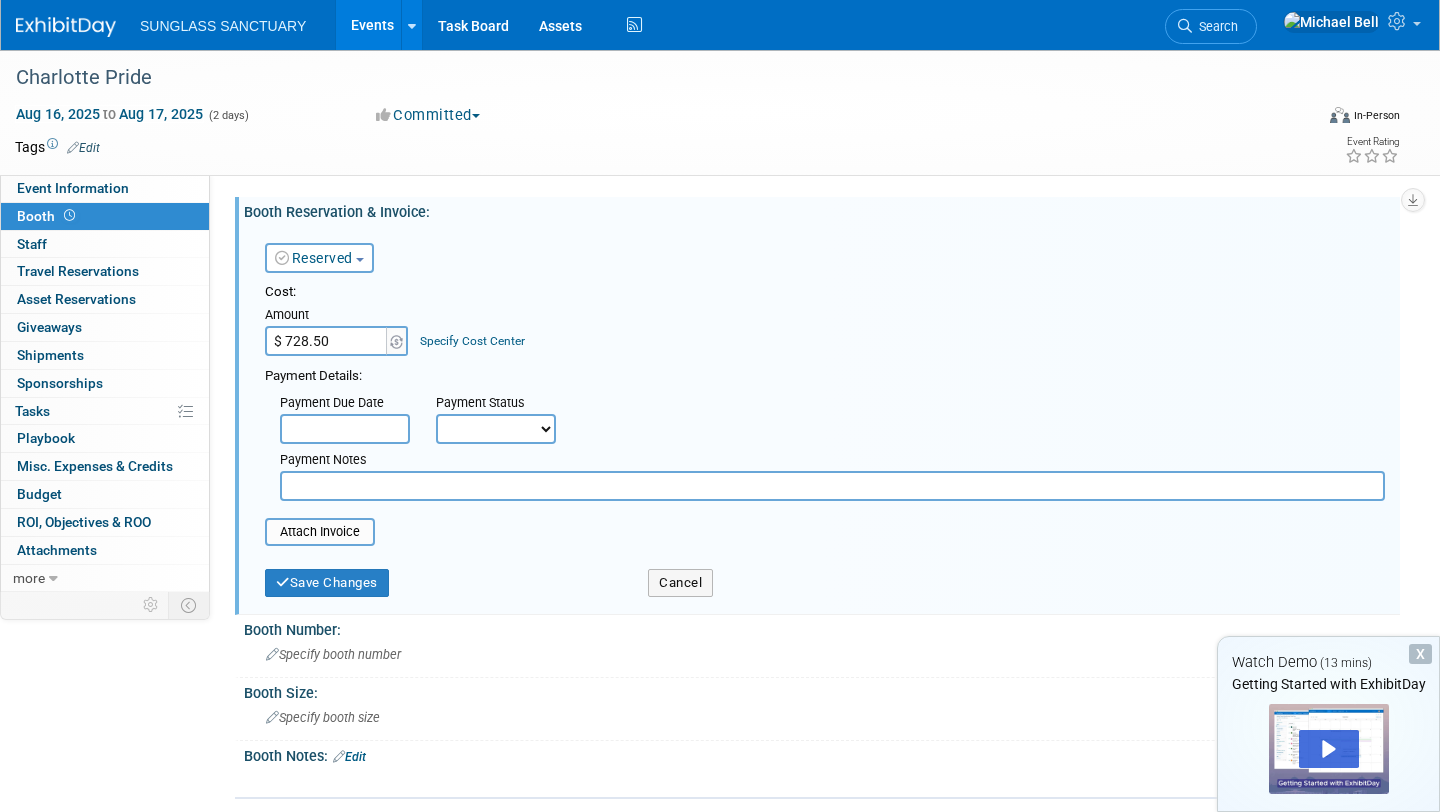 click on "Cost:
Amount
$ 728.50
Specify Cost Center
Cost Center
-- Not Specified --" at bounding box center (825, 319) 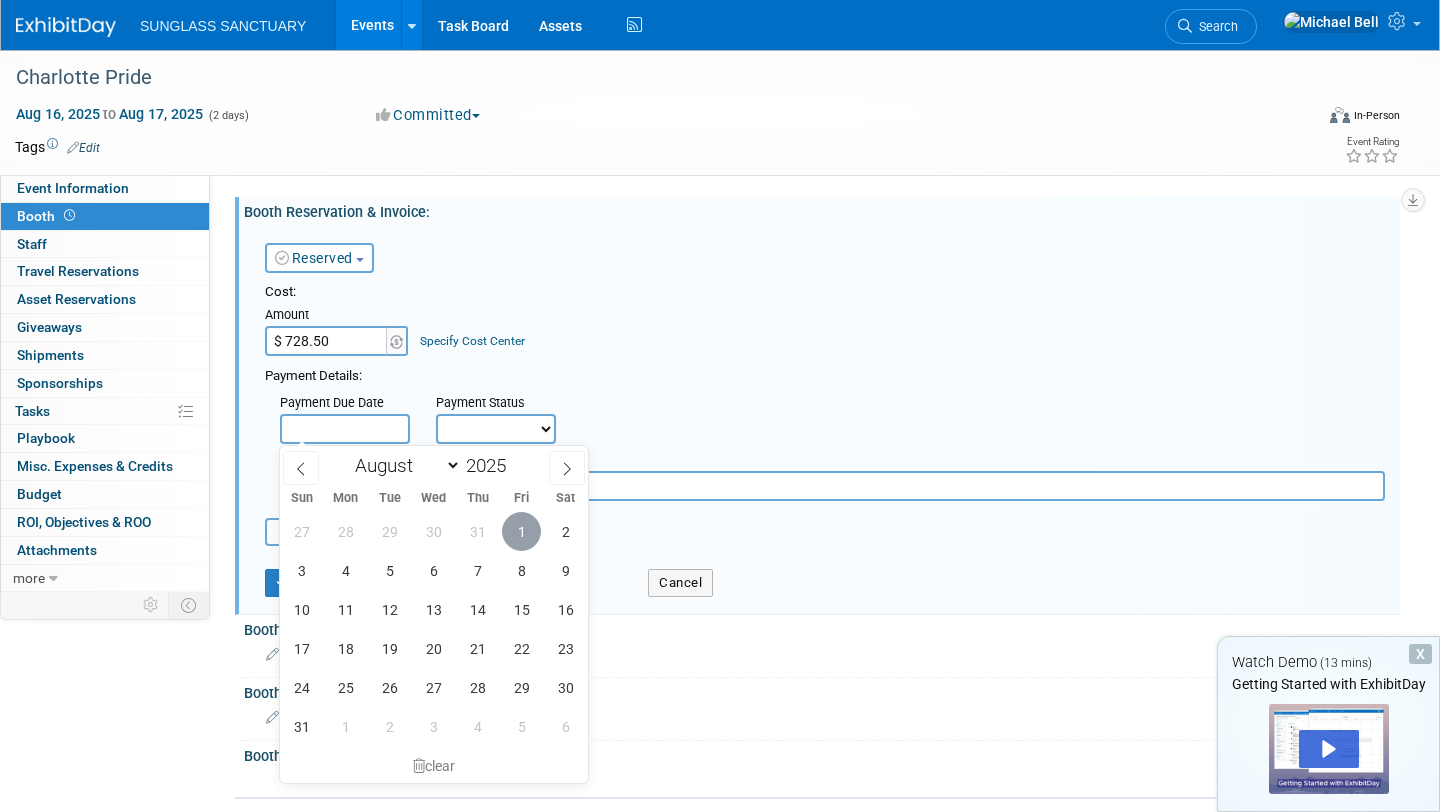 click on "1" at bounding box center [521, 531] 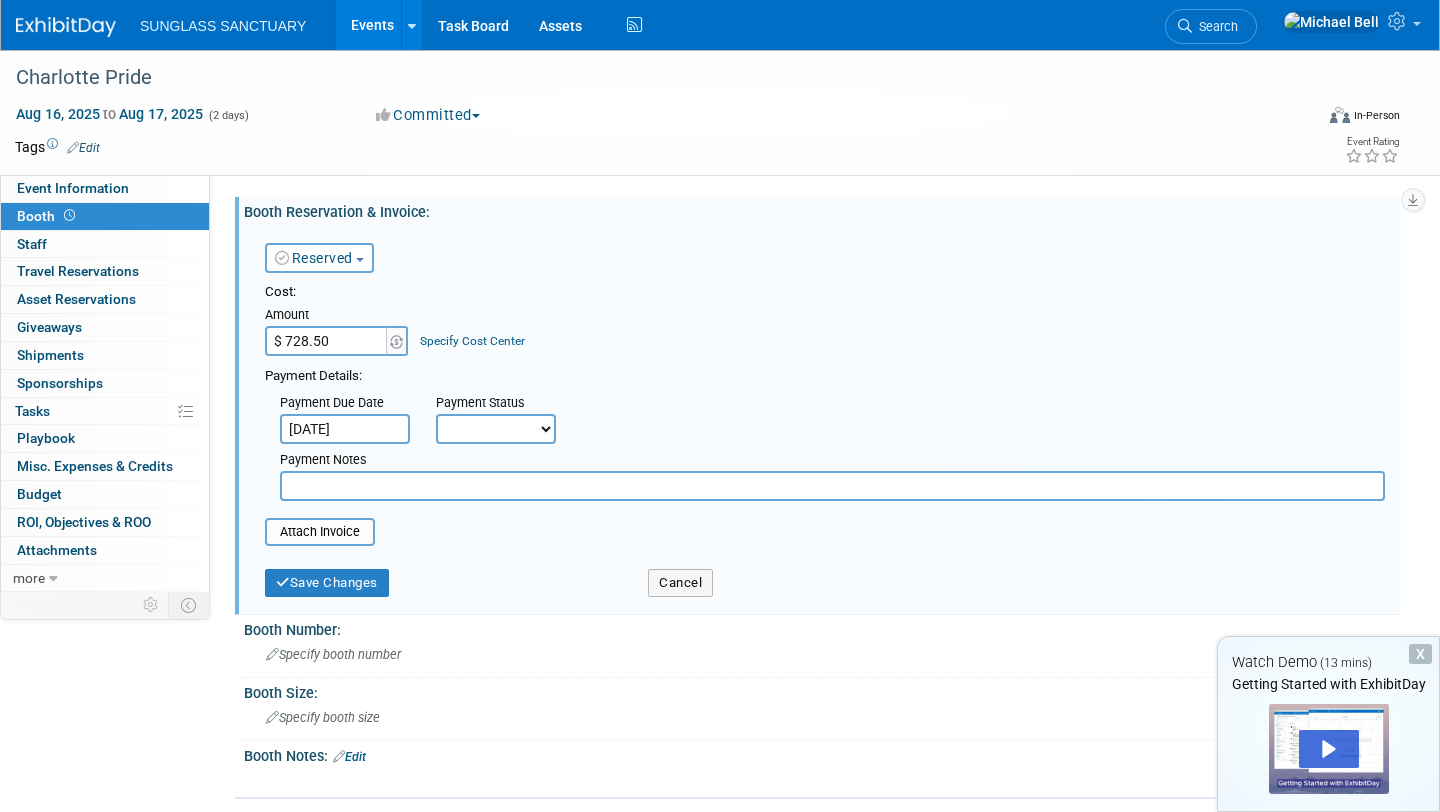 click on "Not Paid Yet
Partially Paid
Paid in Full" at bounding box center (496, 429) 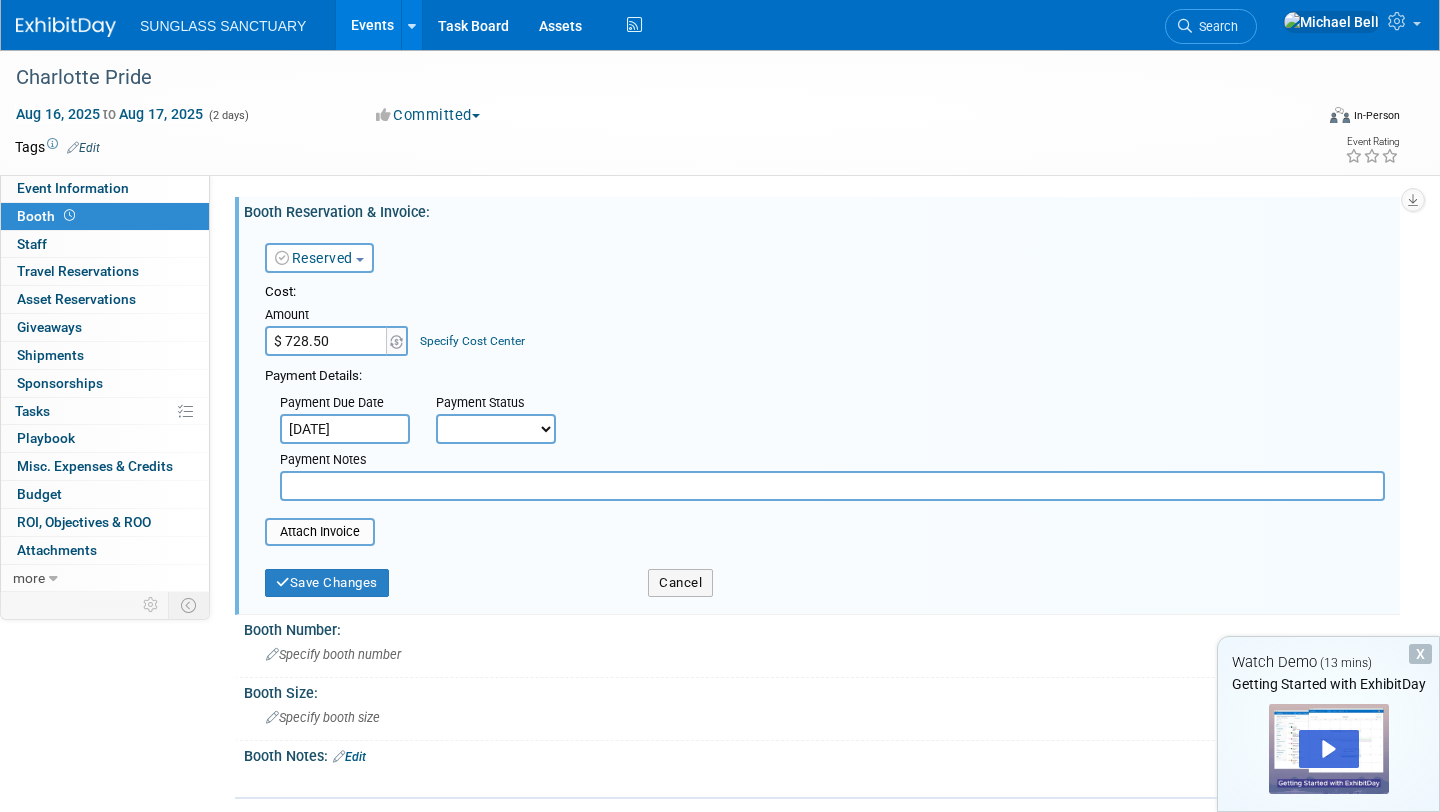 select on "1" 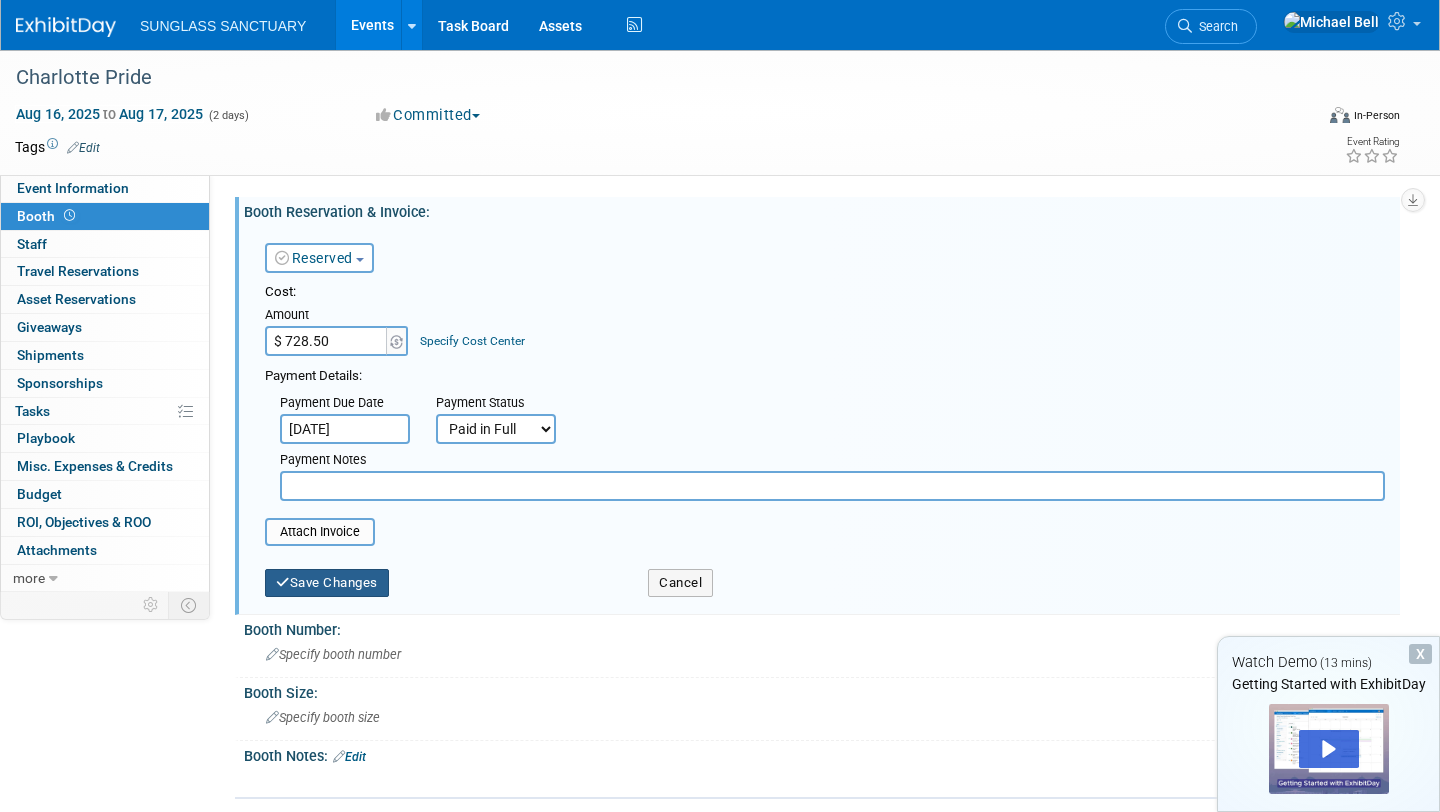 click on "Save Changes" at bounding box center [327, 583] 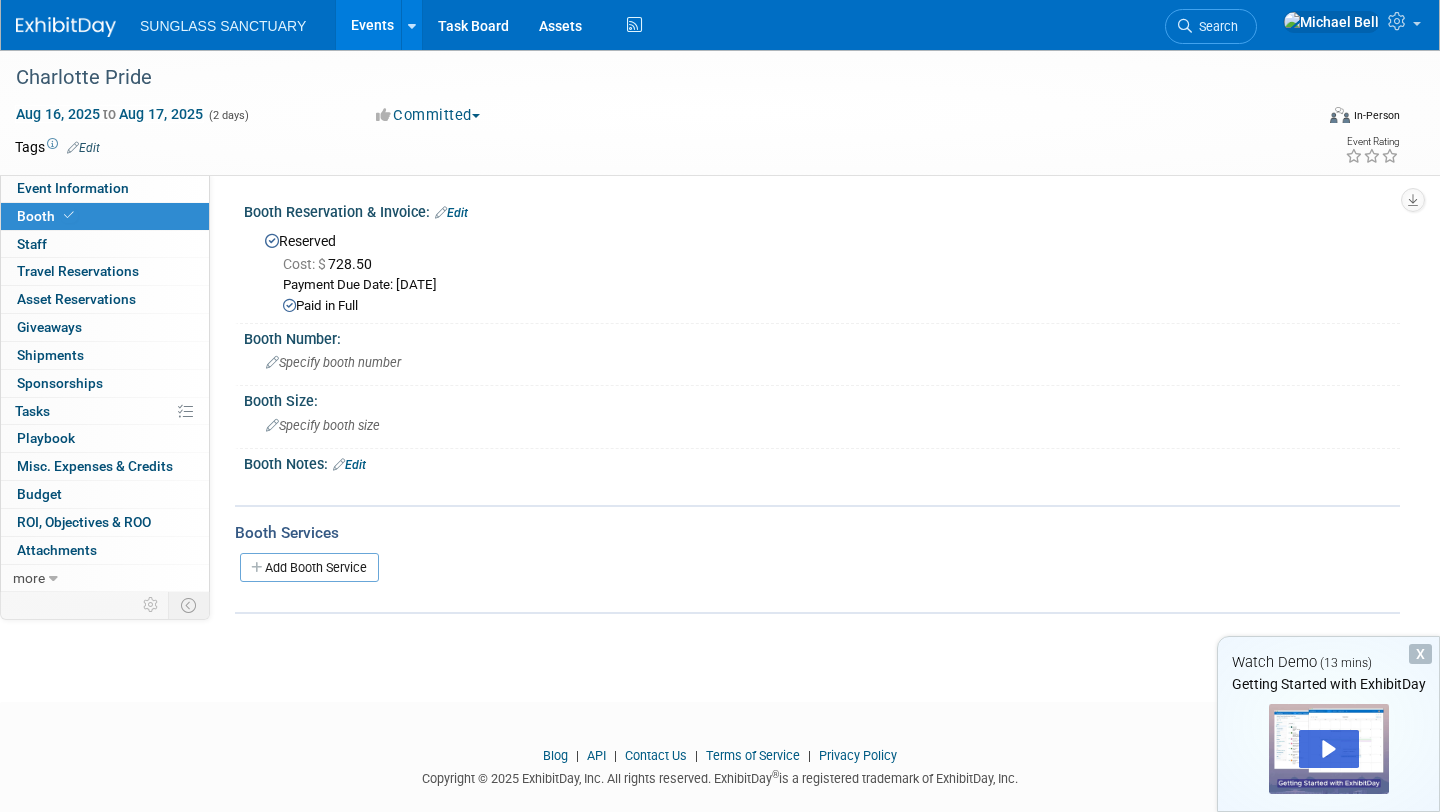 click on "Edit" at bounding box center (451, 213) 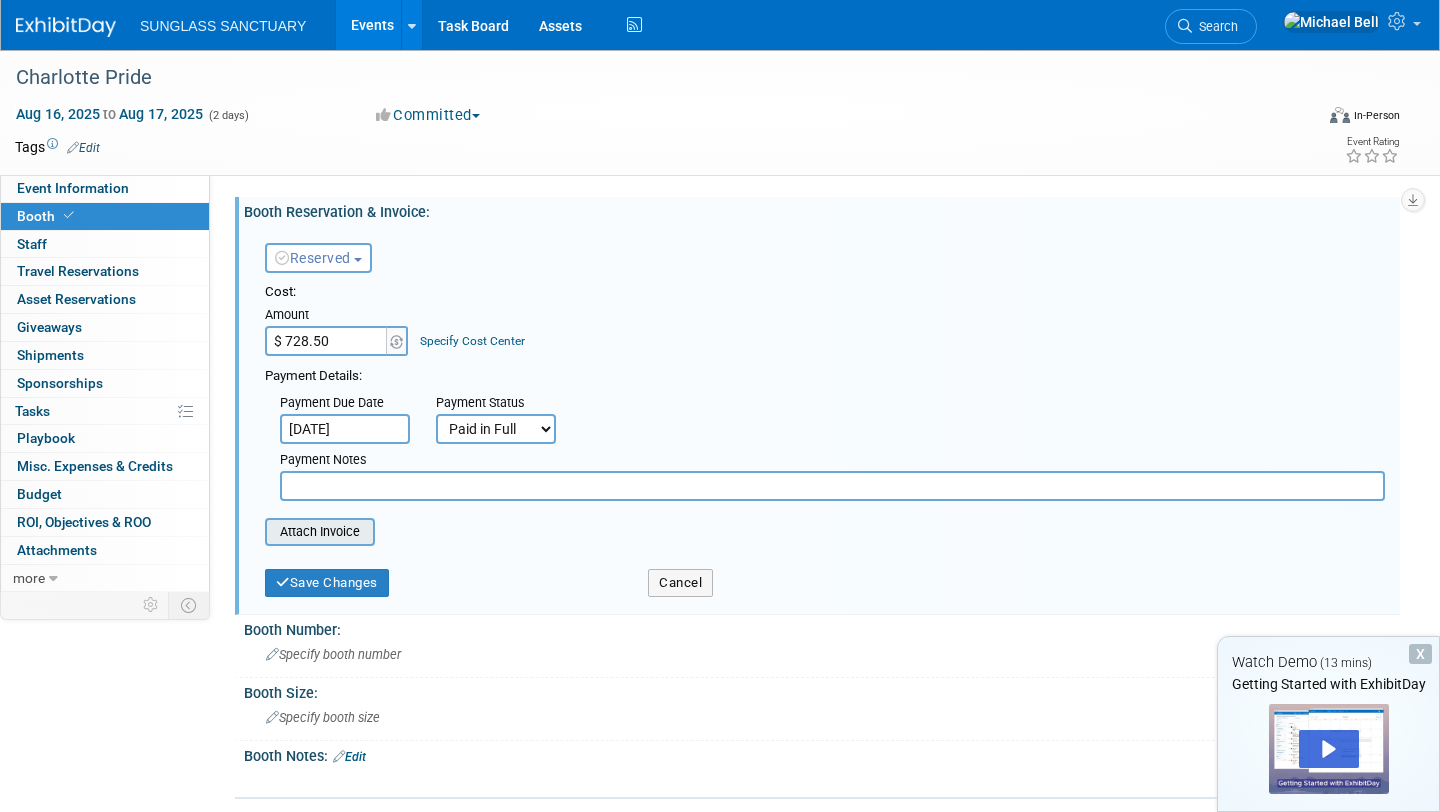 click at bounding box center (254, 532) 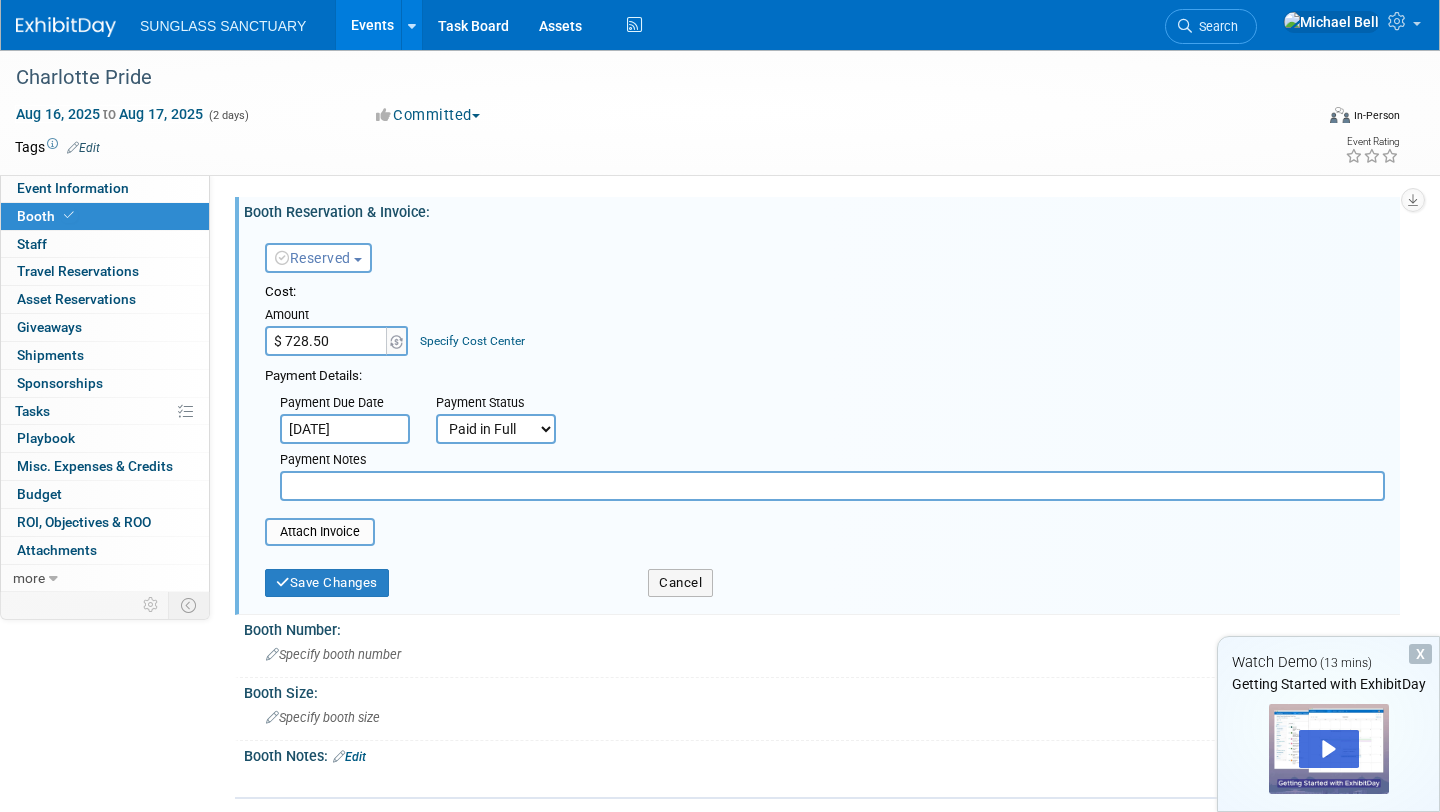 click on "Reserved
Need to Reserve
Reserved
No Reservation Required
Ideally by:
Cost:" at bounding box center [825, 416] 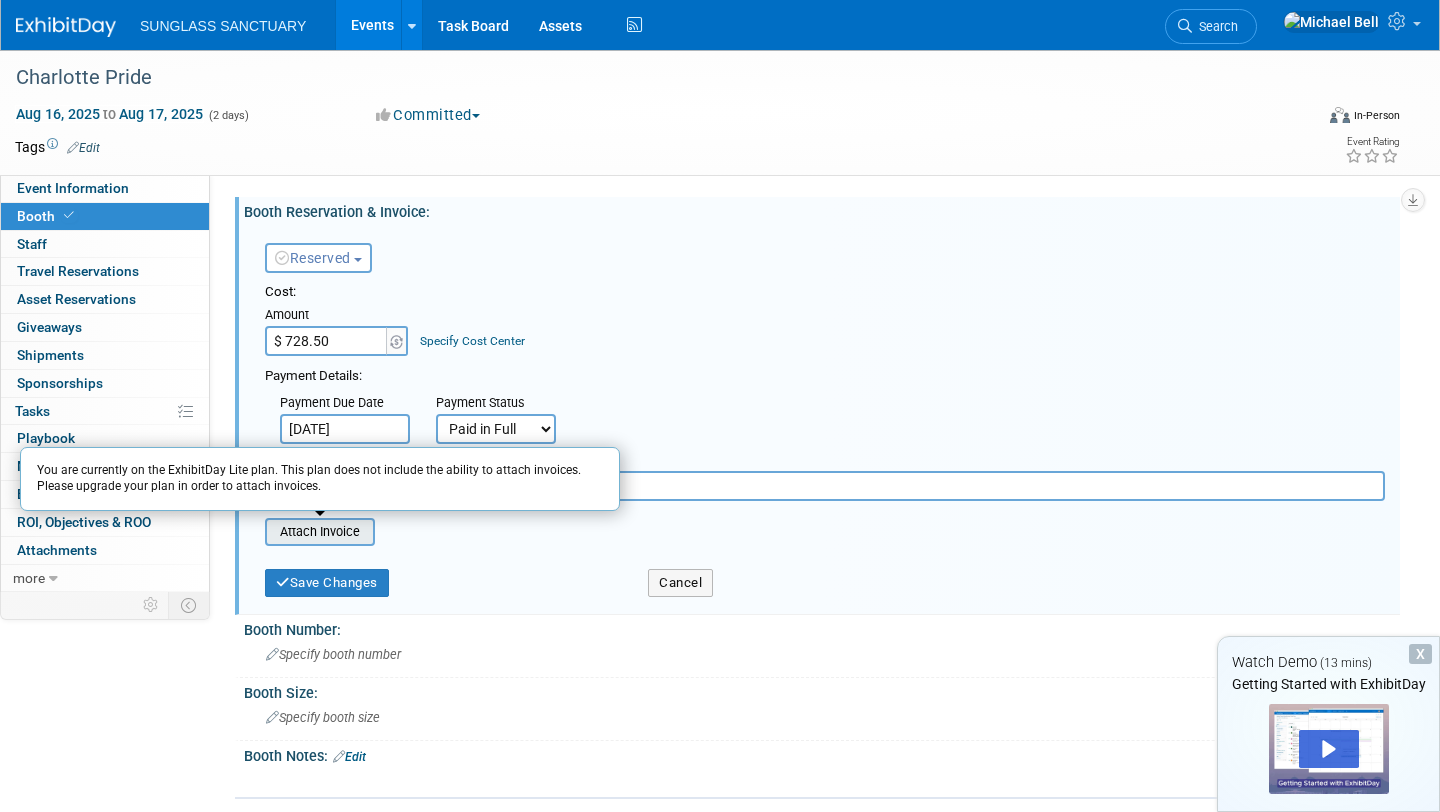 click at bounding box center (254, 532) 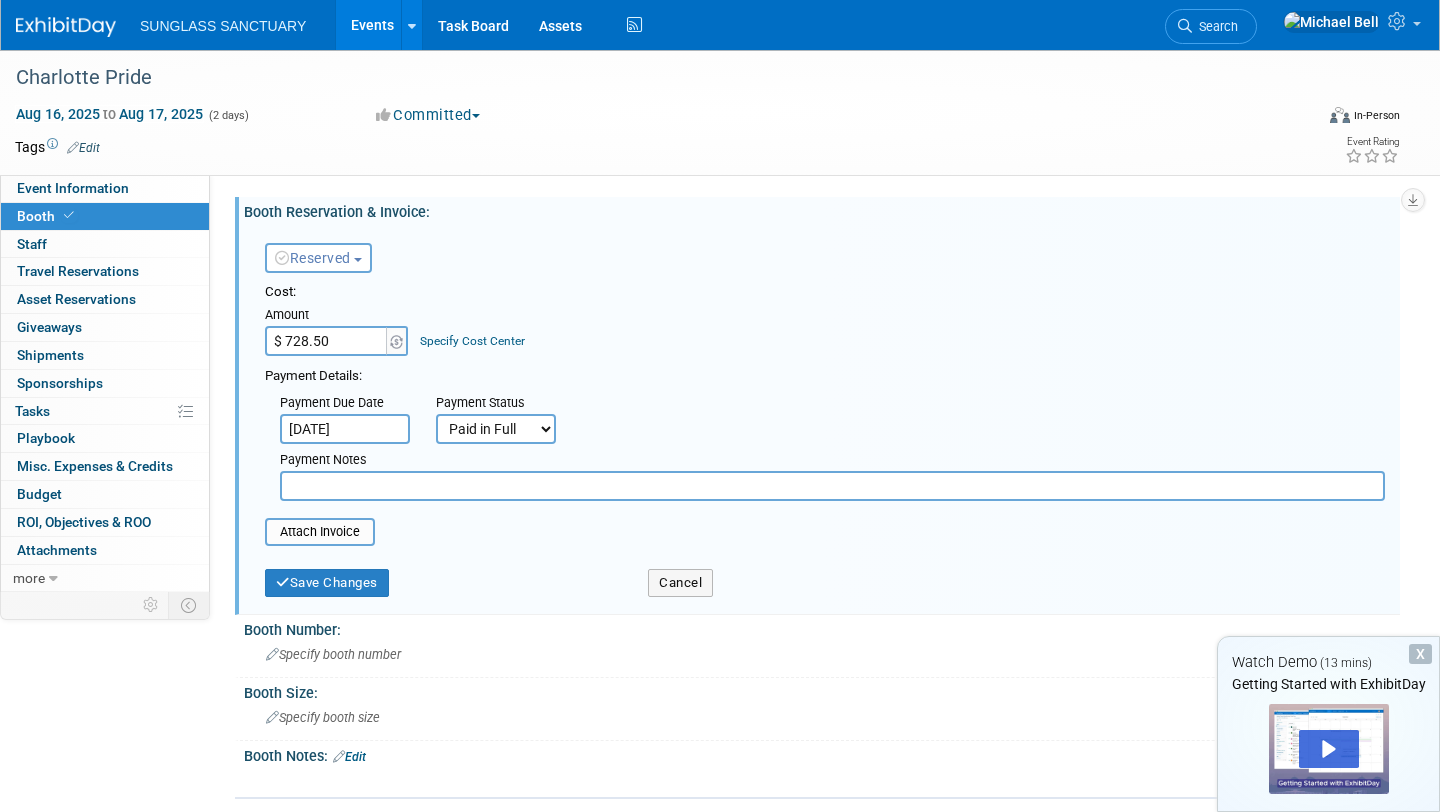 click on "Attach Invoice
You are currently on the ExhibitDay Lite plan. This plan does not include the ability to attach invoices. Please upgrade your plan in order to attach invoices." at bounding box center (825, 532) 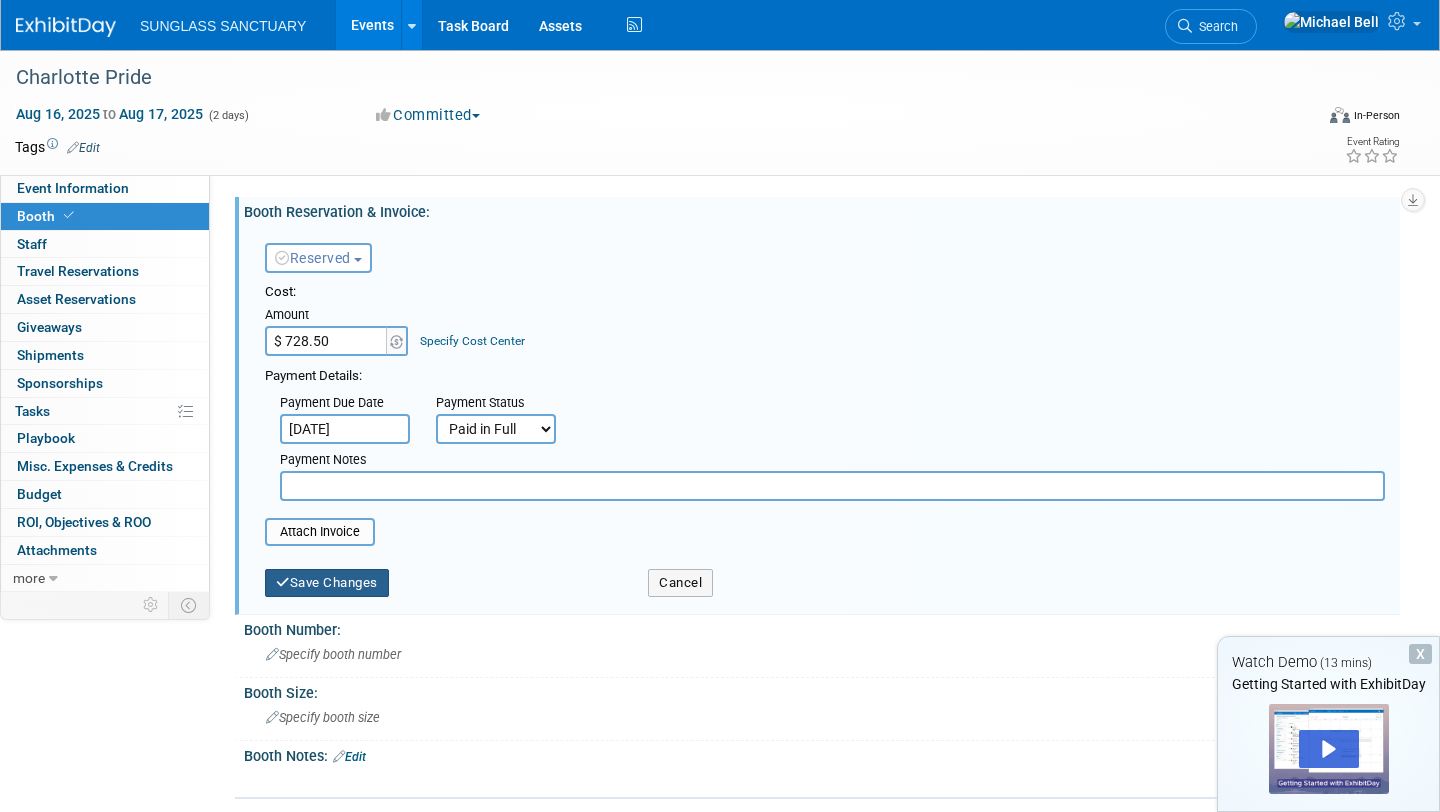 click on "Save Changes" at bounding box center [327, 583] 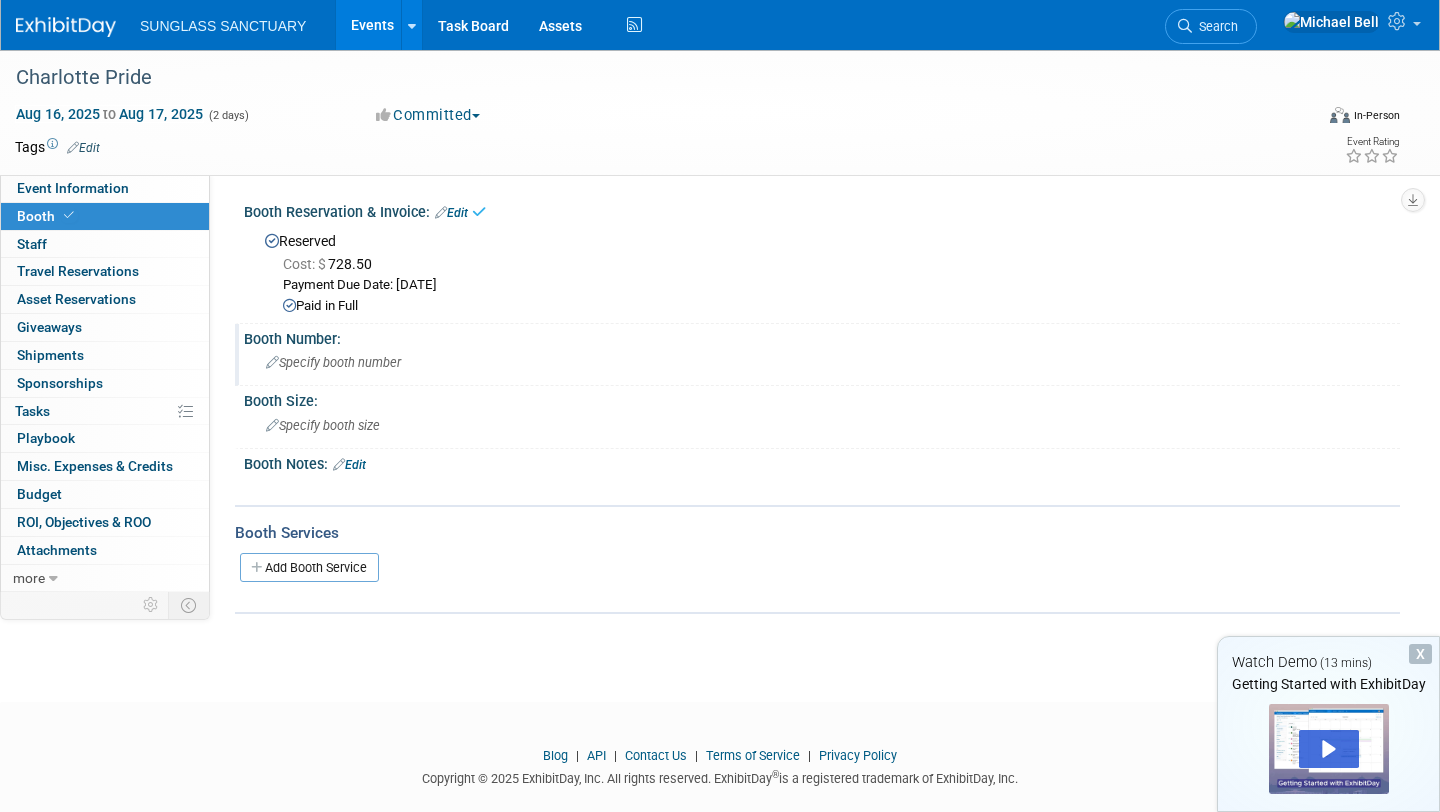 click at bounding box center [272, 363] 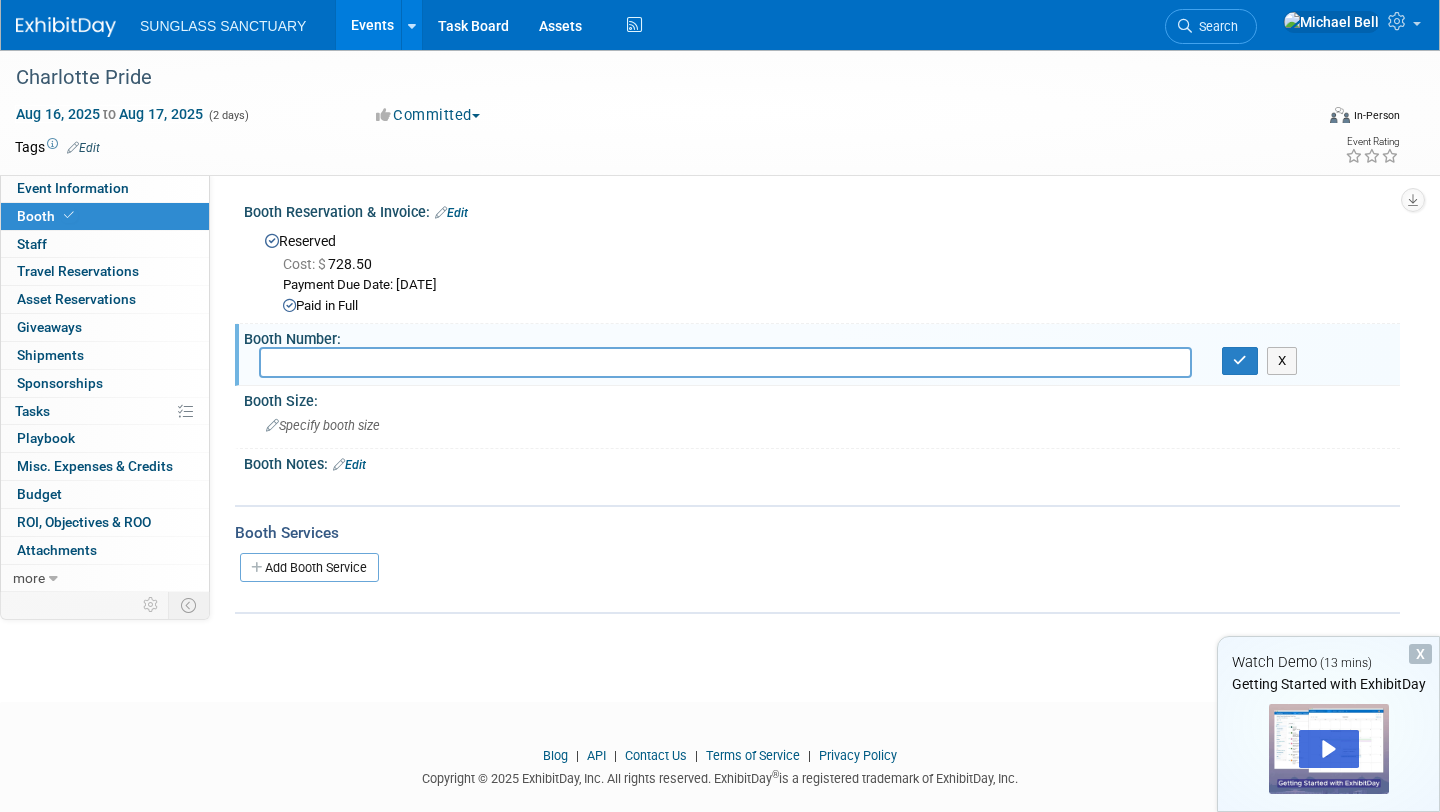 click at bounding box center (725, 362) 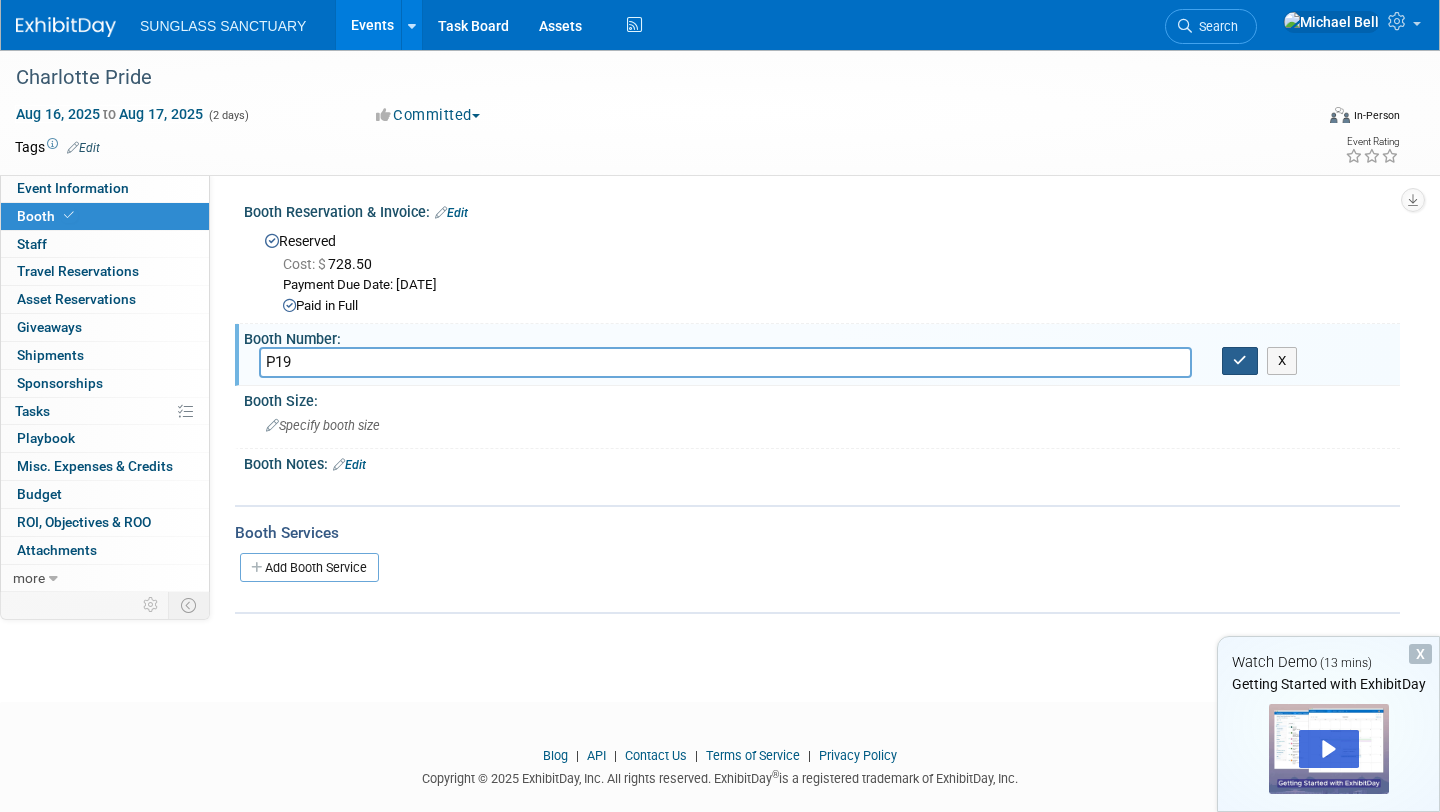 type on "P19" 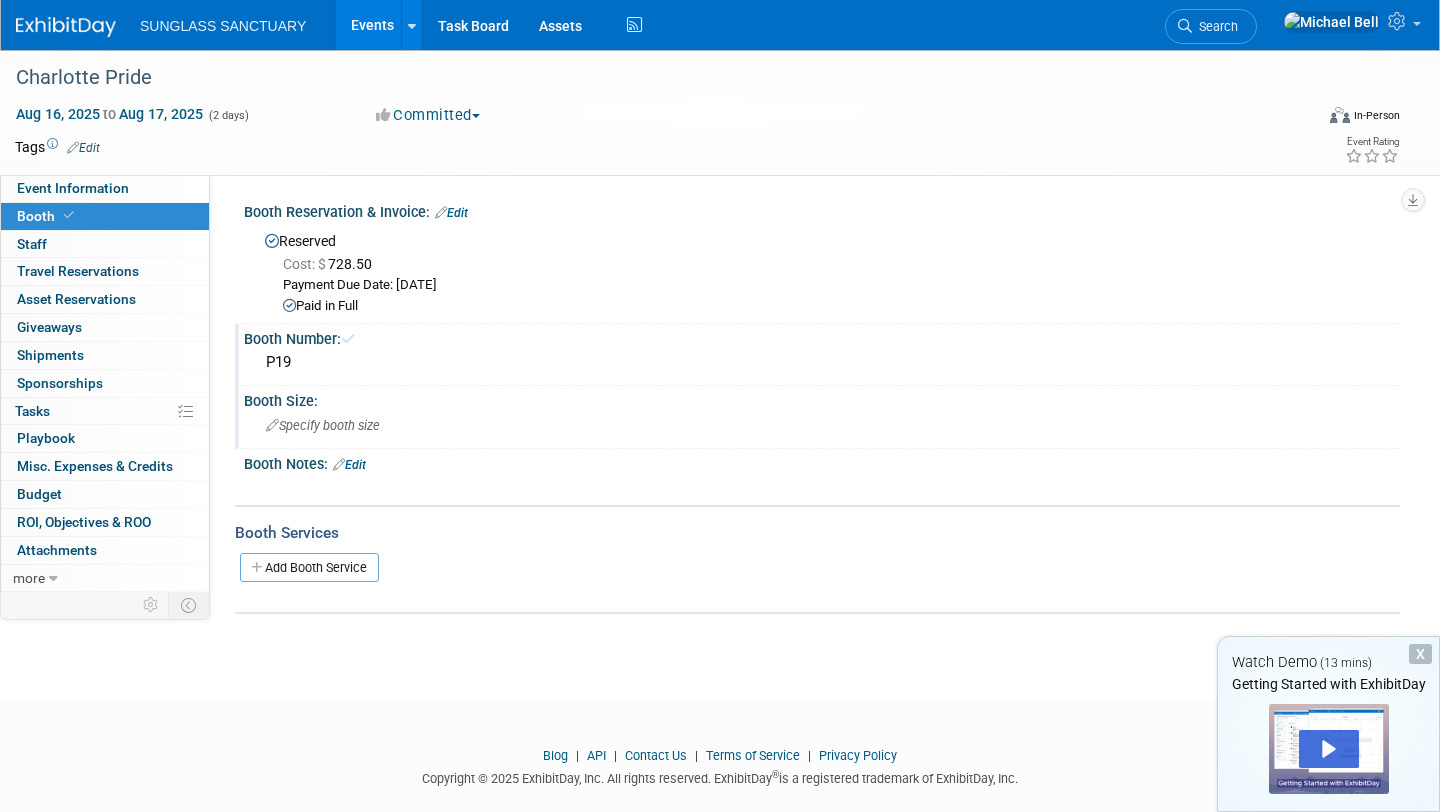 click on "Specify booth size" at bounding box center [323, 425] 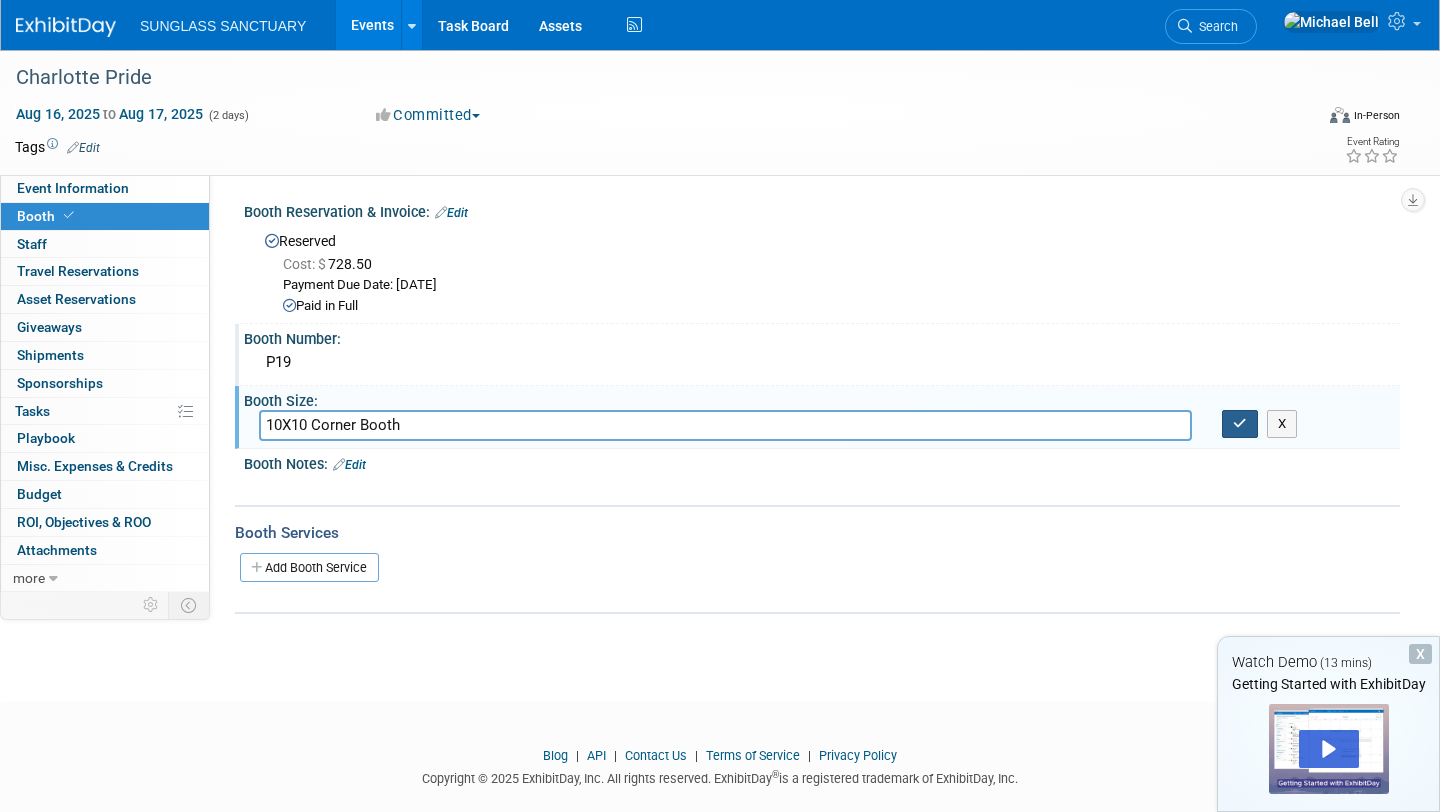 type on "10X10 Corner Booth" 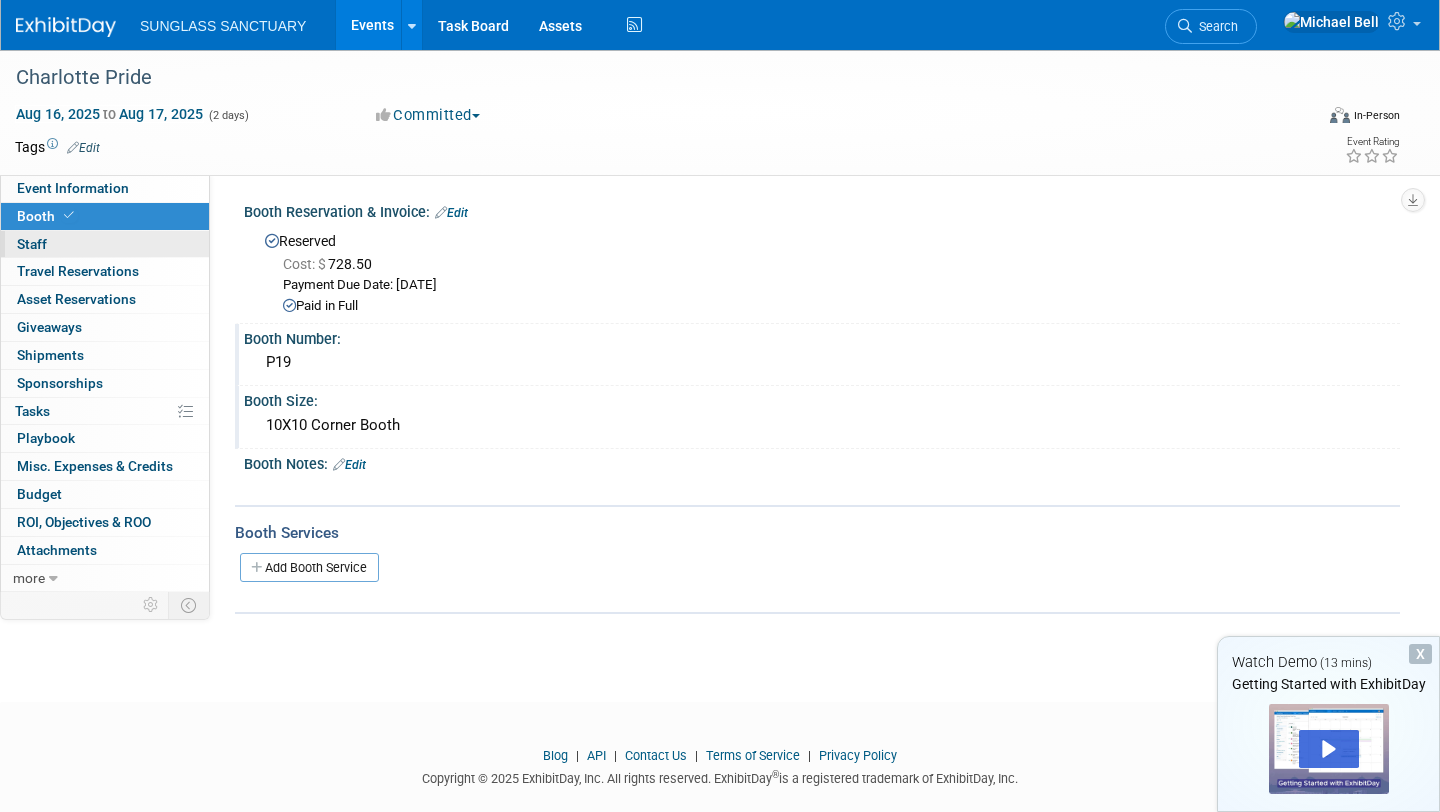 click on "0
Staff 0" at bounding box center [105, 244] 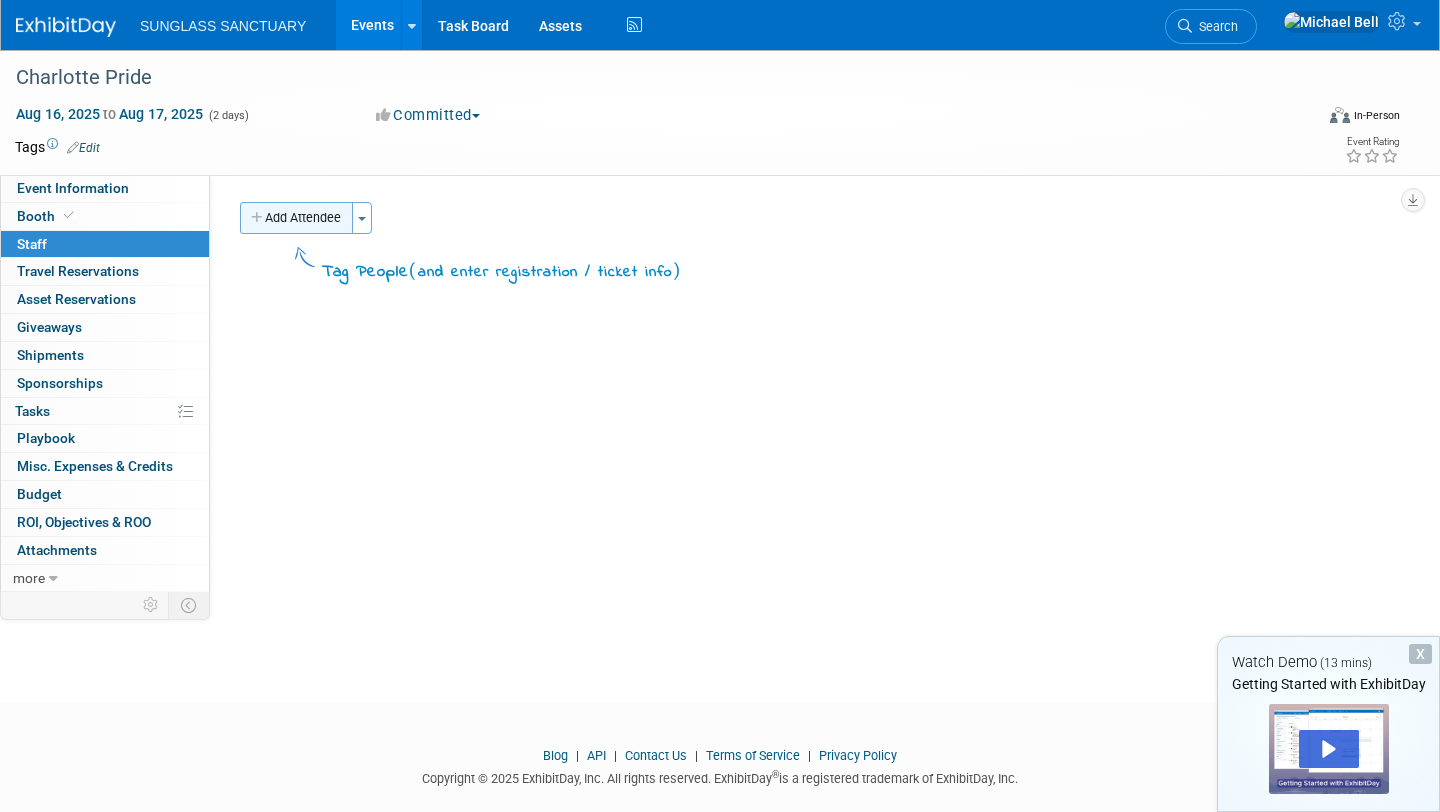 click on "Add Attendee" at bounding box center [296, 218] 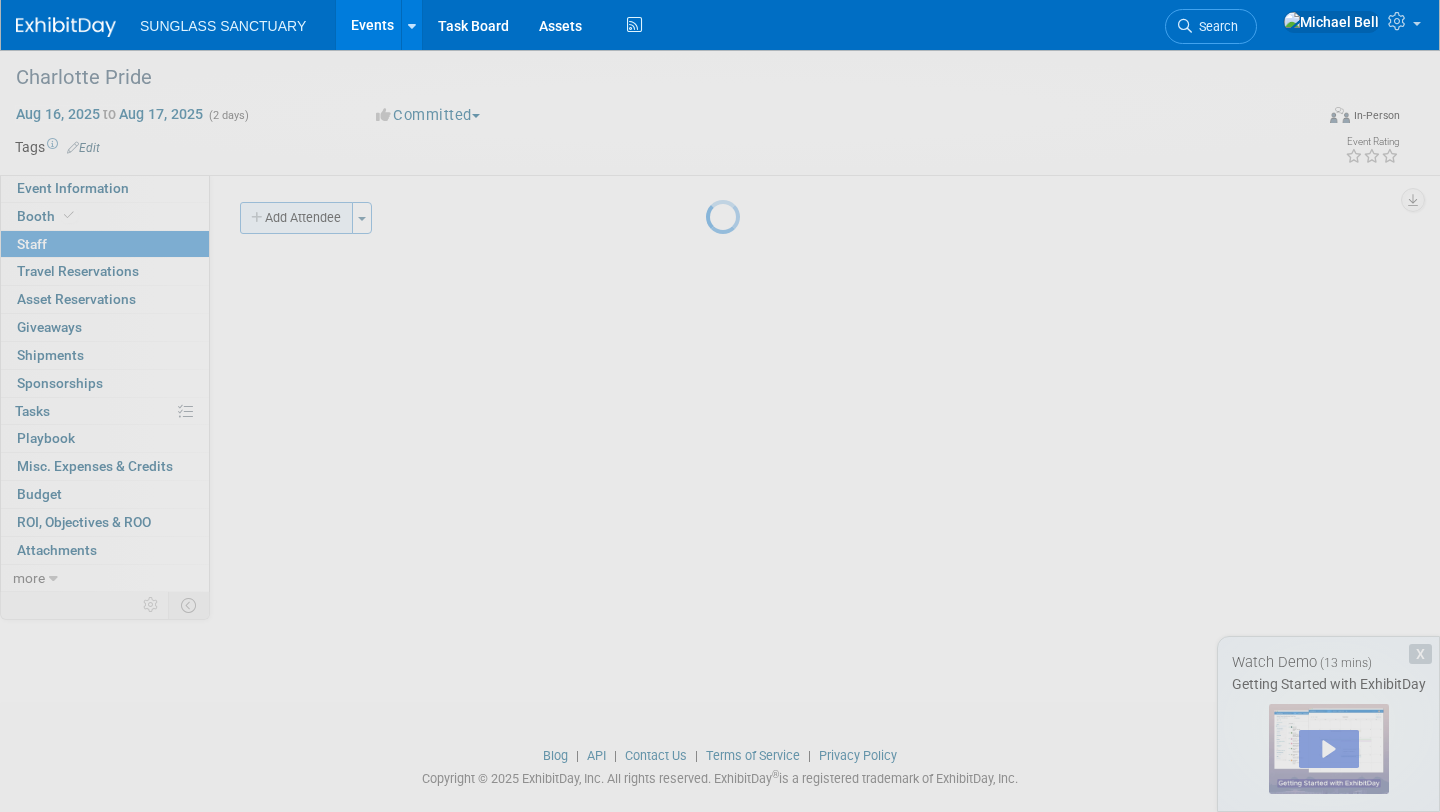 select on "d1ad26f9-8889-4402-b28b-5a6365df6223" 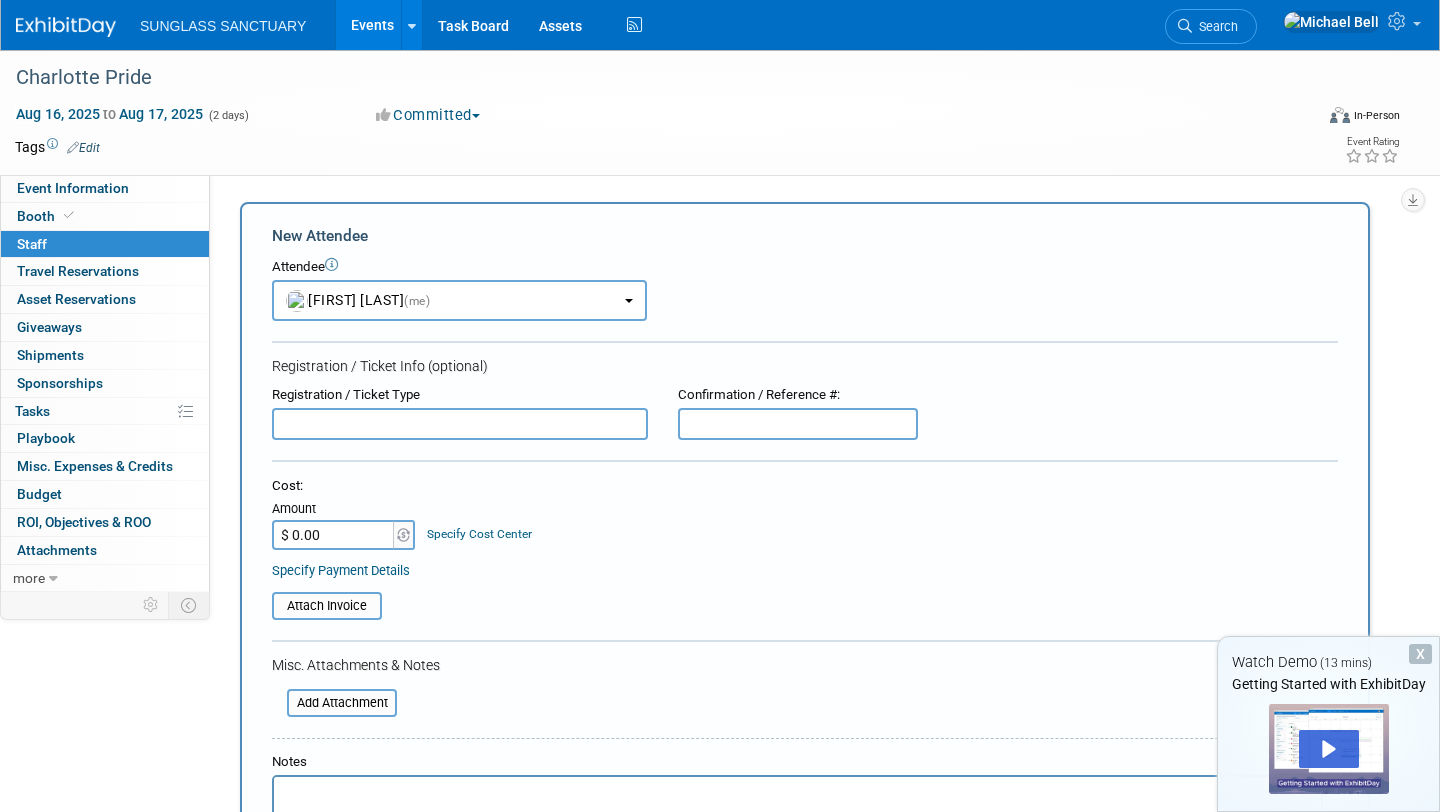 scroll, scrollTop: 0, scrollLeft: 0, axis: both 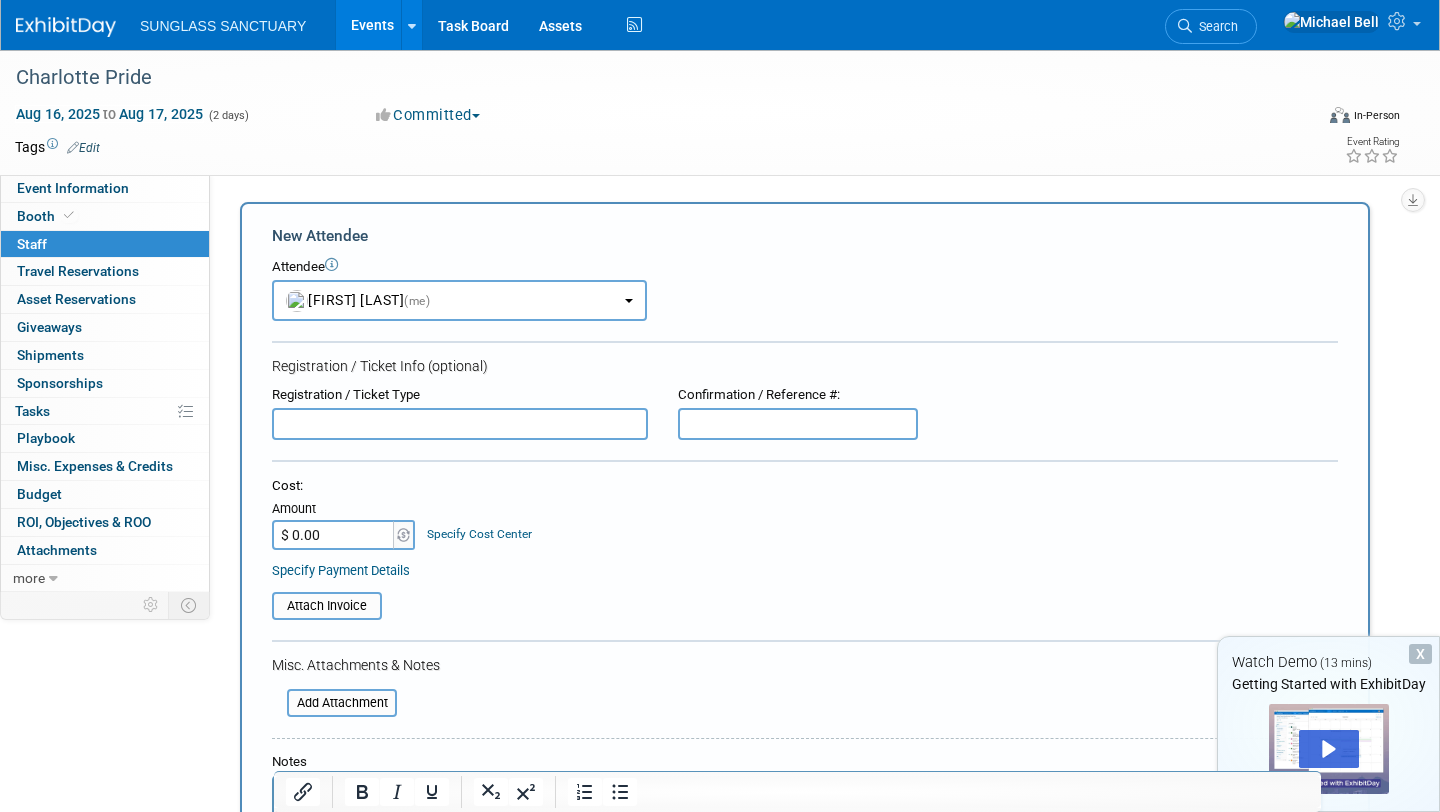 click at bounding box center (460, 424) 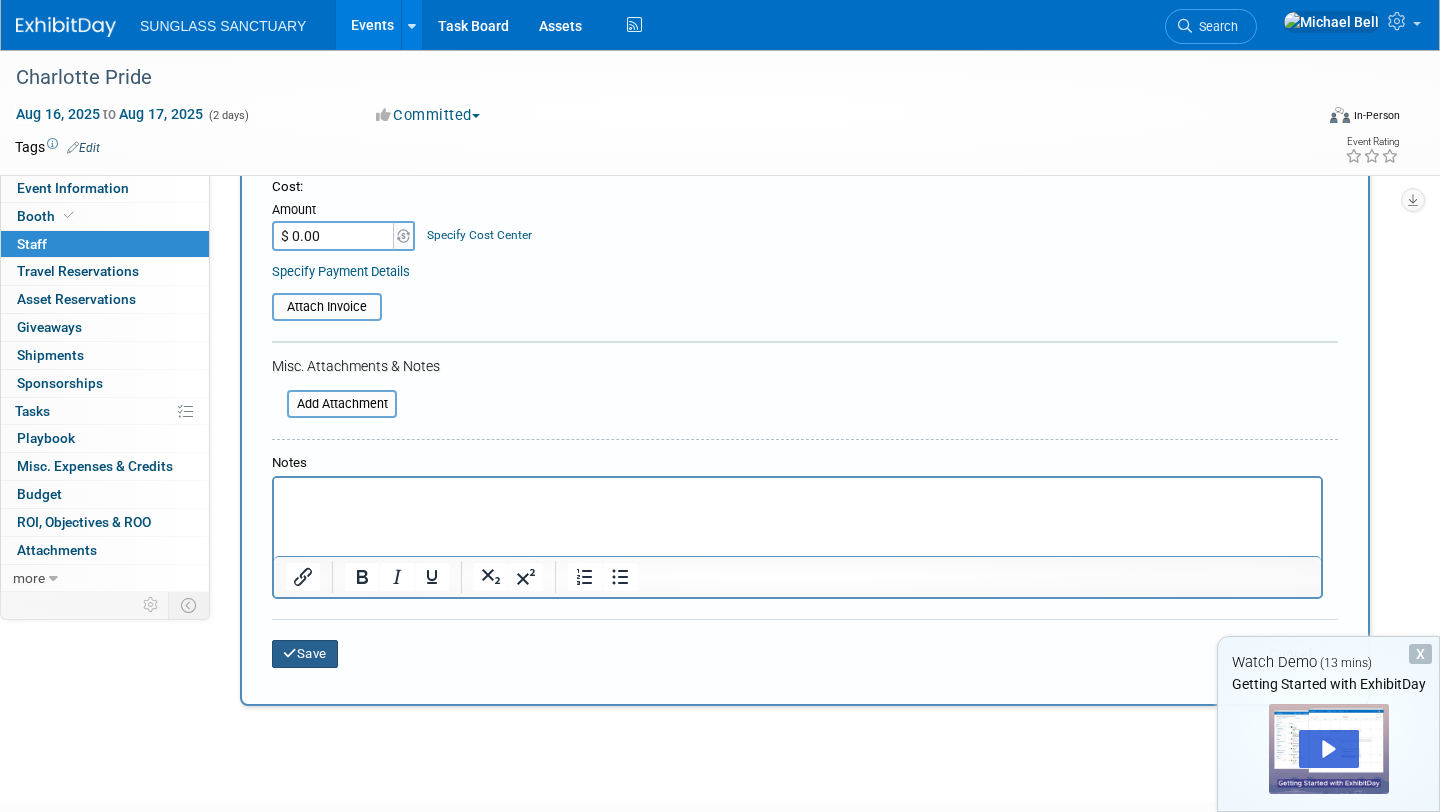 click on "Save" at bounding box center (305, 654) 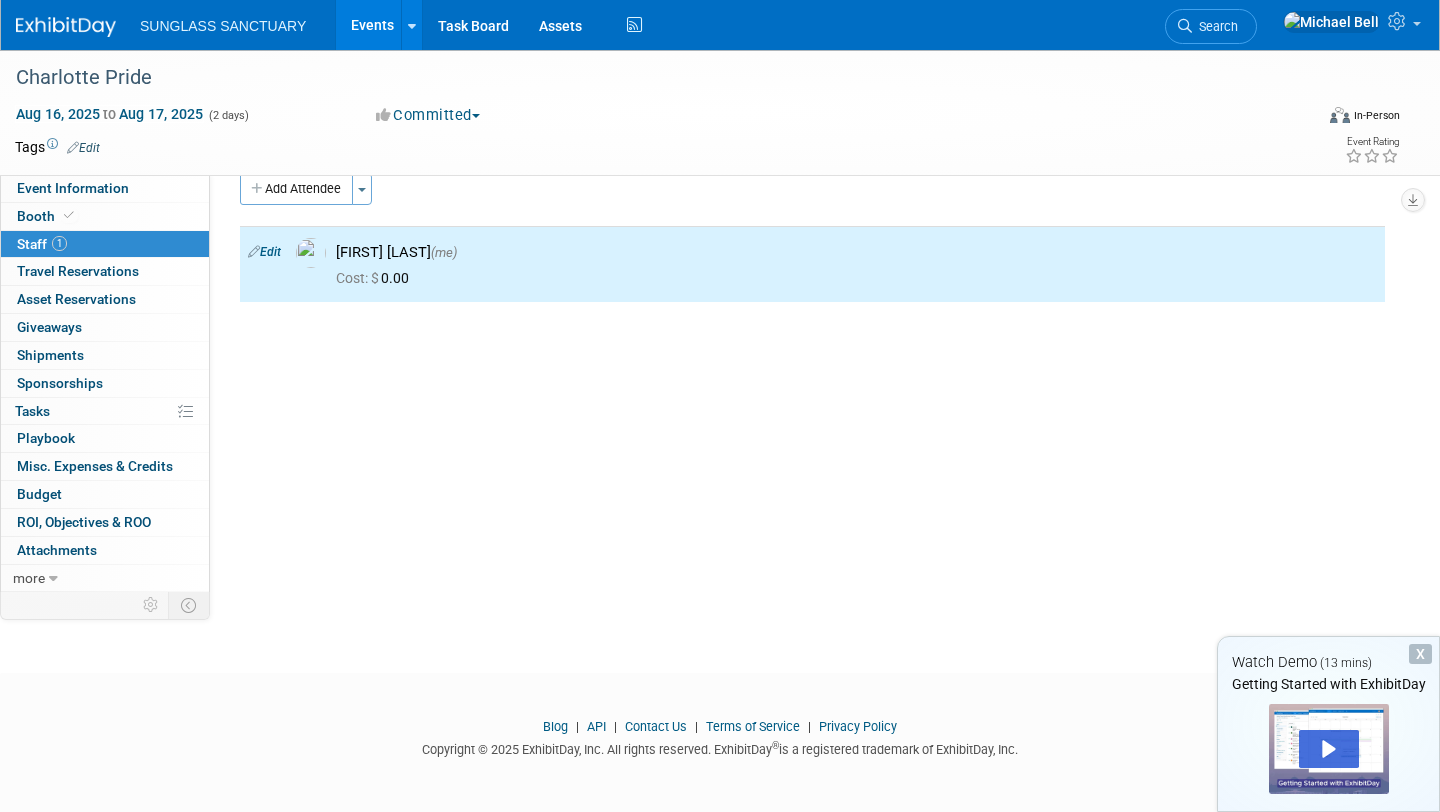 scroll, scrollTop: 0, scrollLeft: 0, axis: both 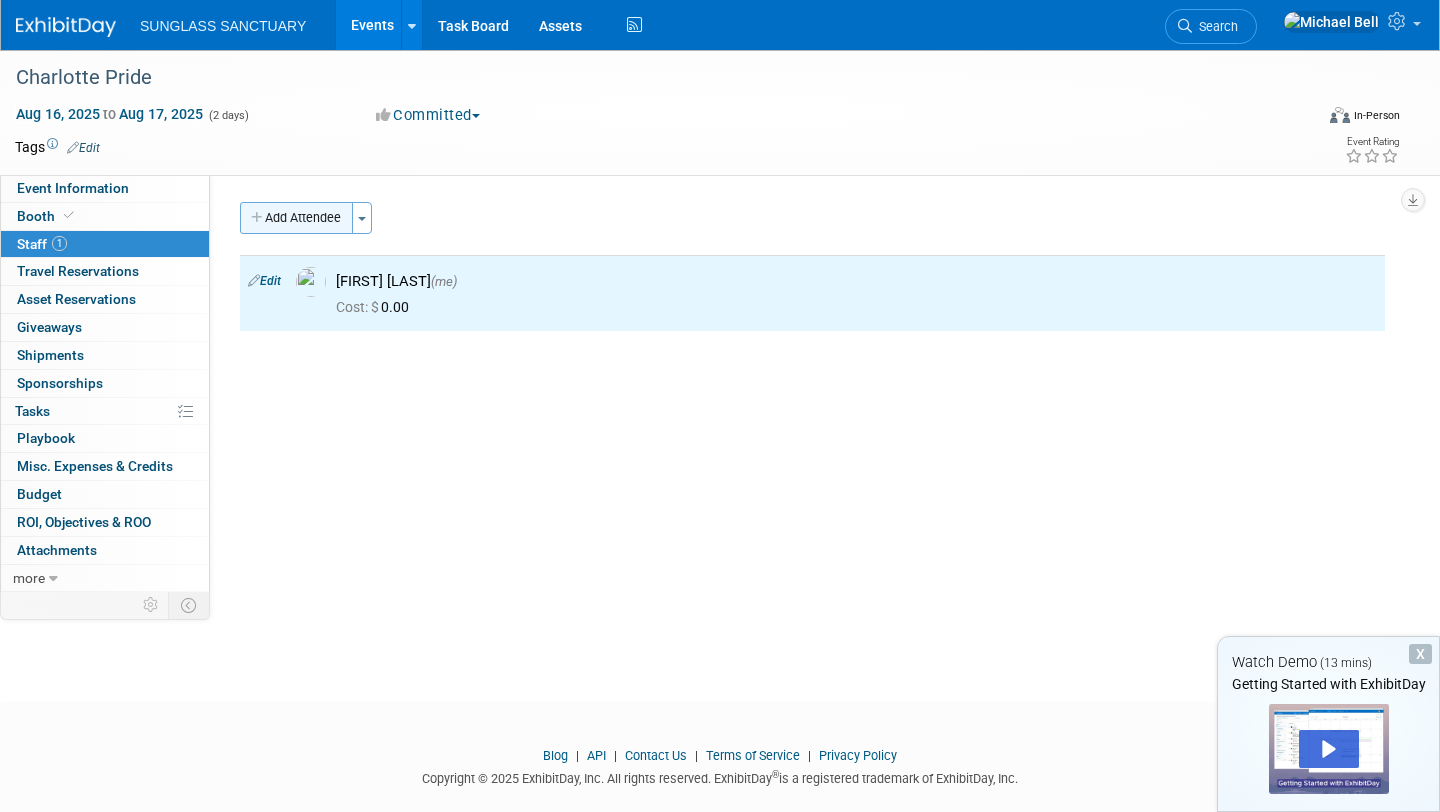 click on "Add Attendee" at bounding box center [296, 218] 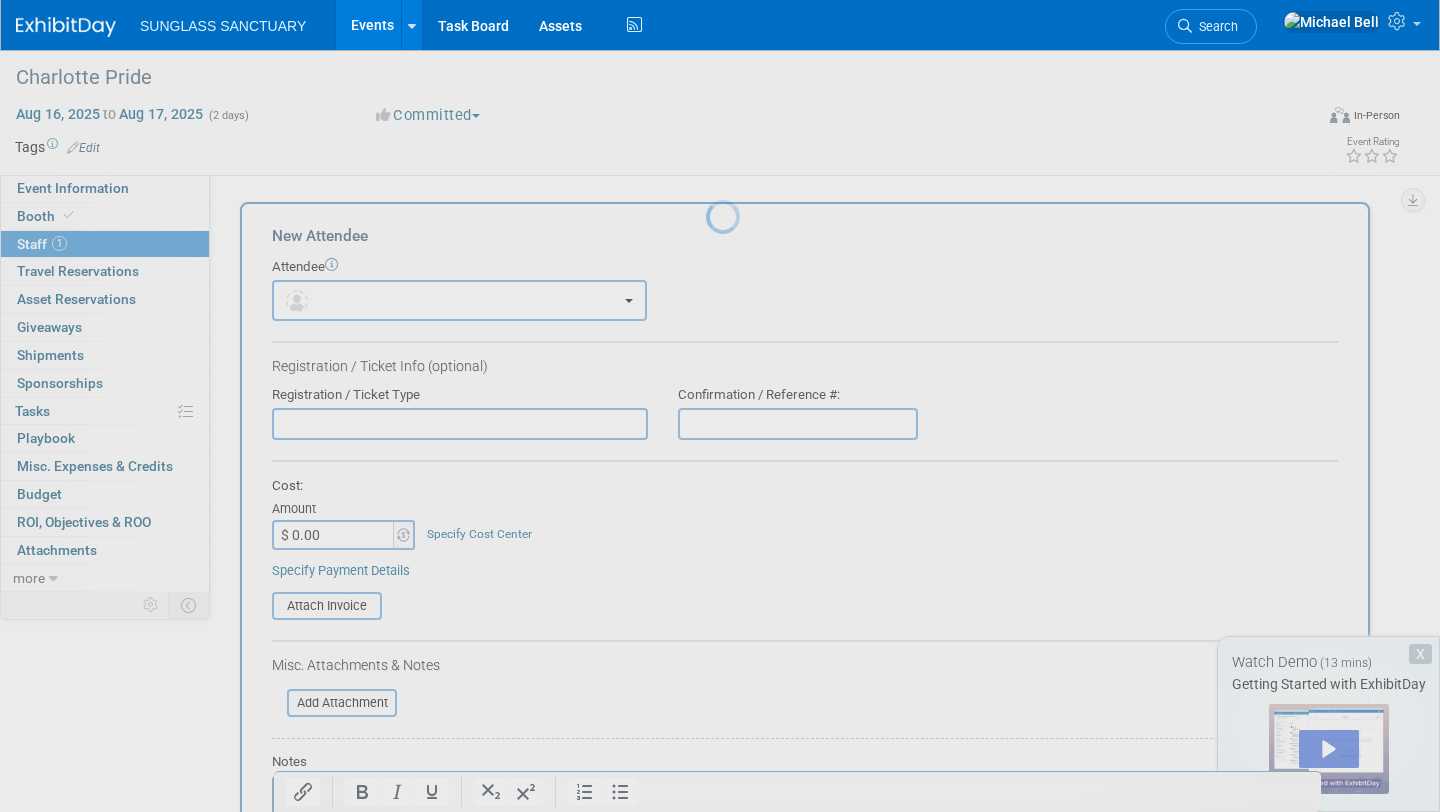 scroll, scrollTop: 0, scrollLeft: 0, axis: both 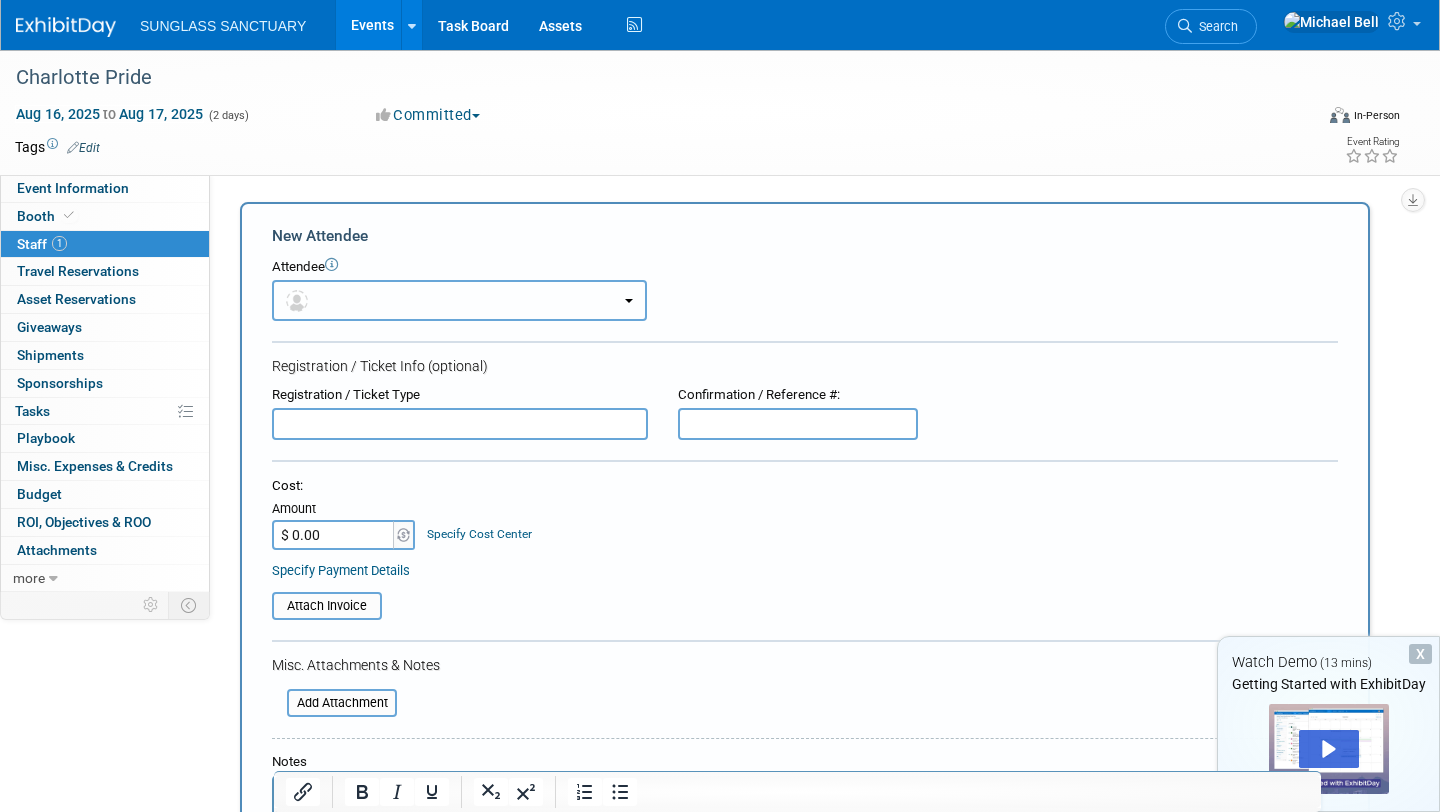 click at bounding box center [459, 300] 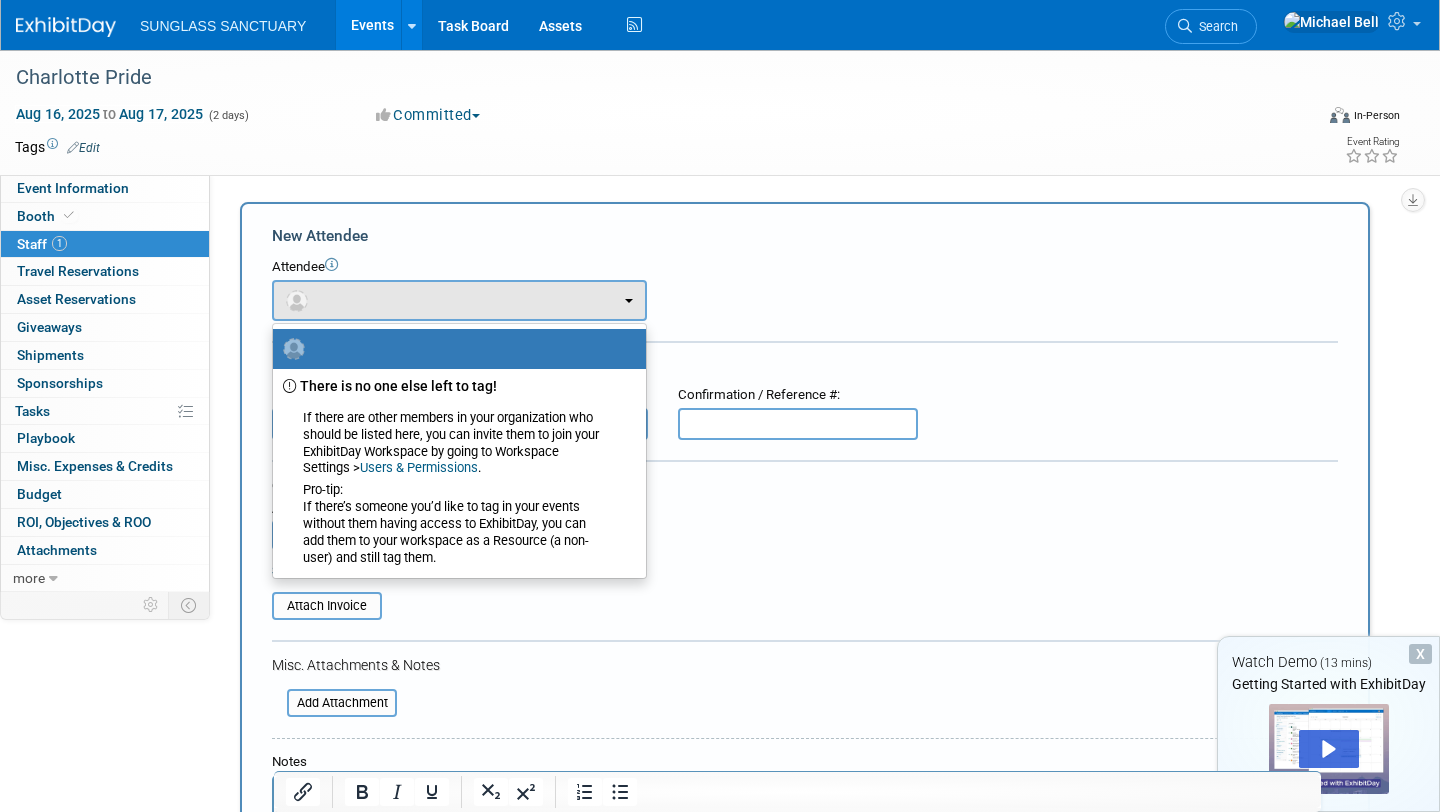 click on "Cost:
Amount
$ 0.00
Specify Cost Center
Cost Center
-- Not Specified --" at bounding box center (805, 513) 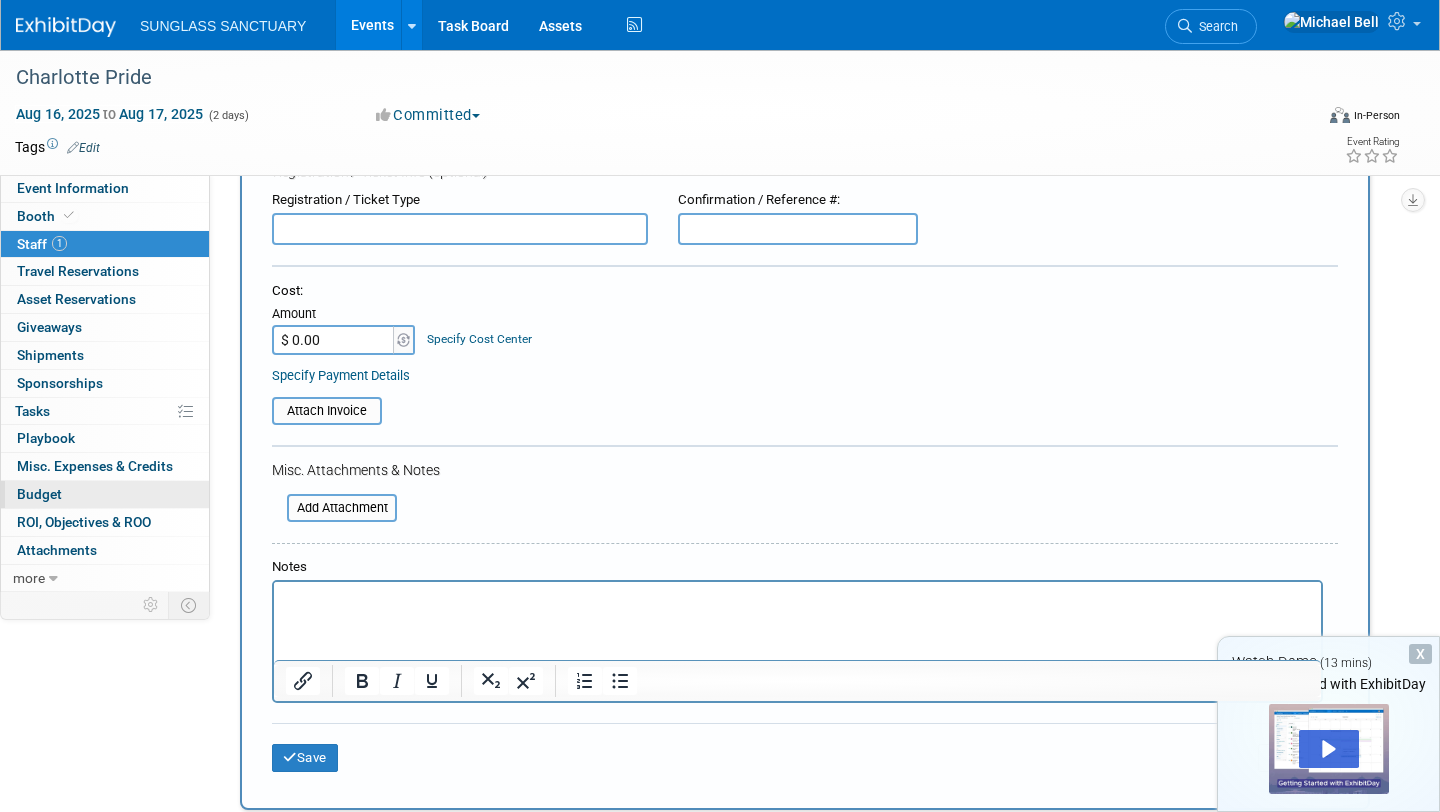 scroll, scrollTop: 187, scrollLeft: 0, axis: vertical 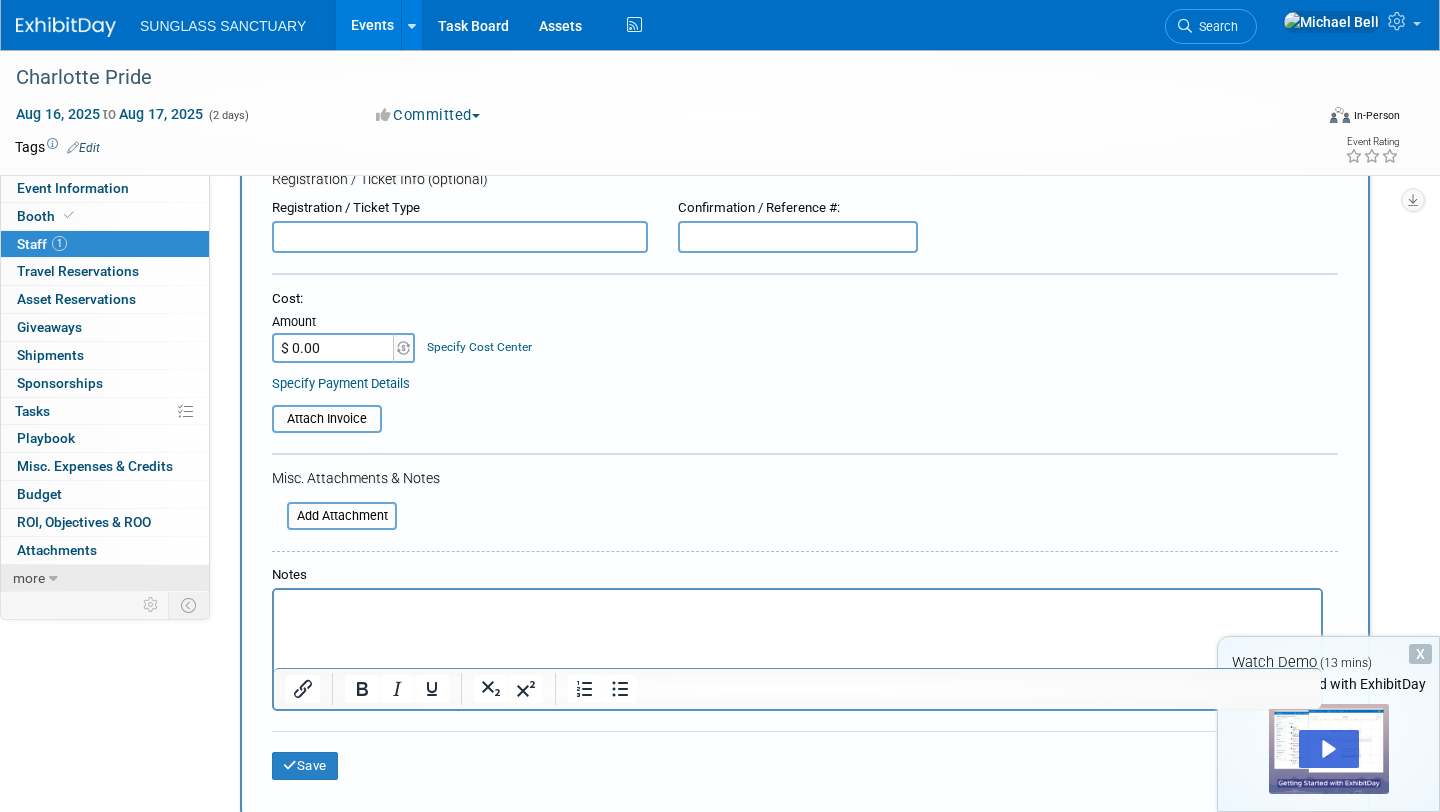 click on "more" at bounding box center [29, 578] 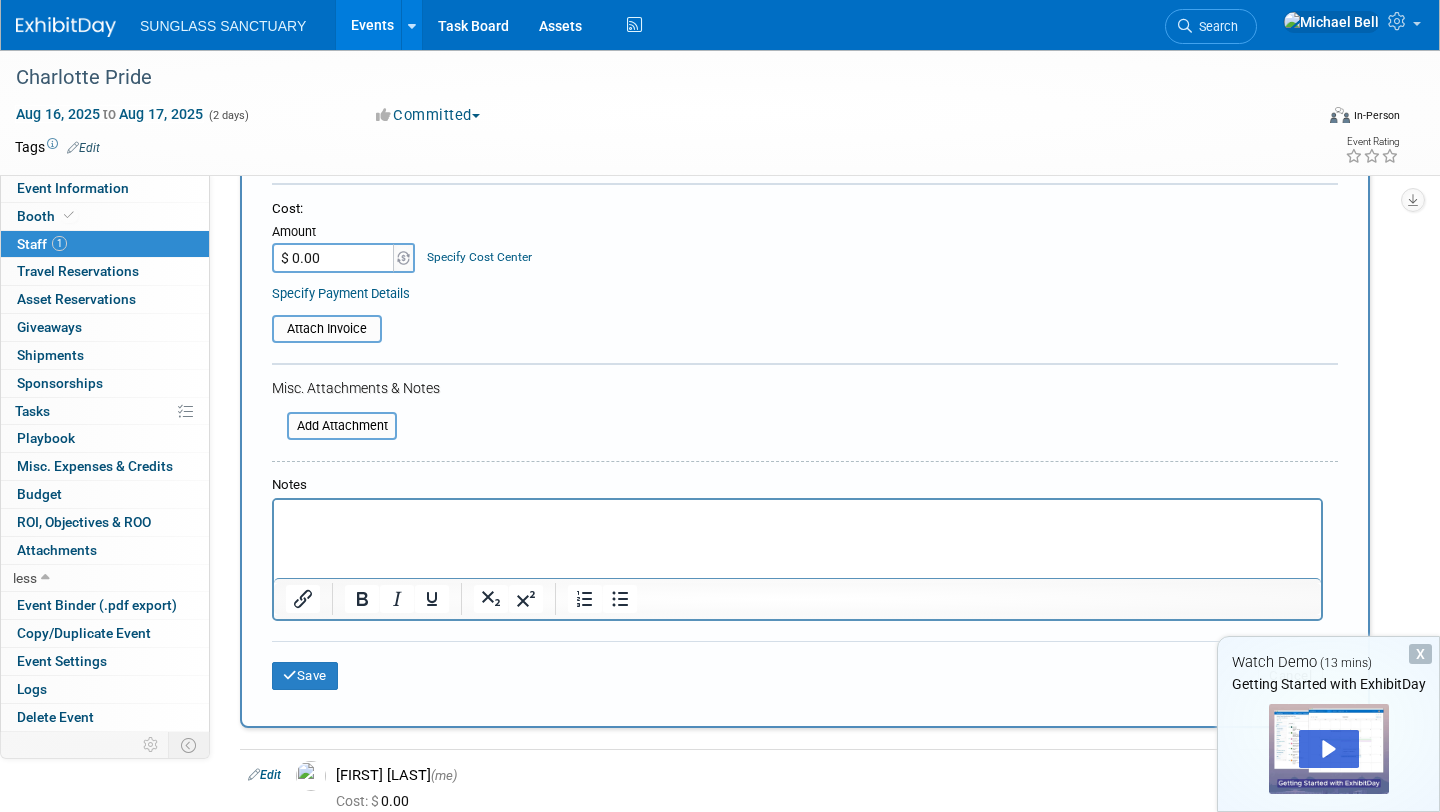 scroll, scrollTop: 331, scrollLeft: 0, axis: vertical 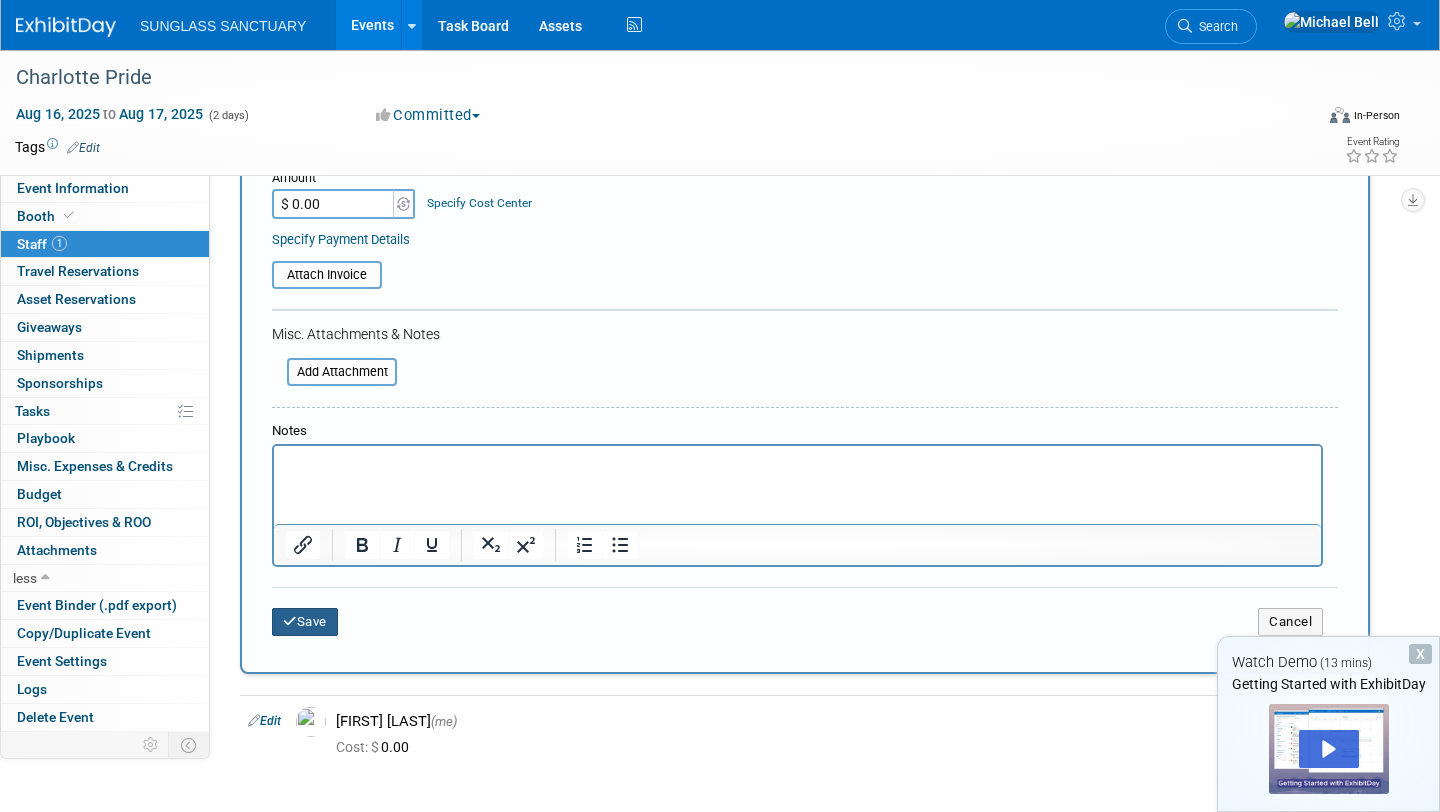 click on "Save" at bounding box center (305, 622) 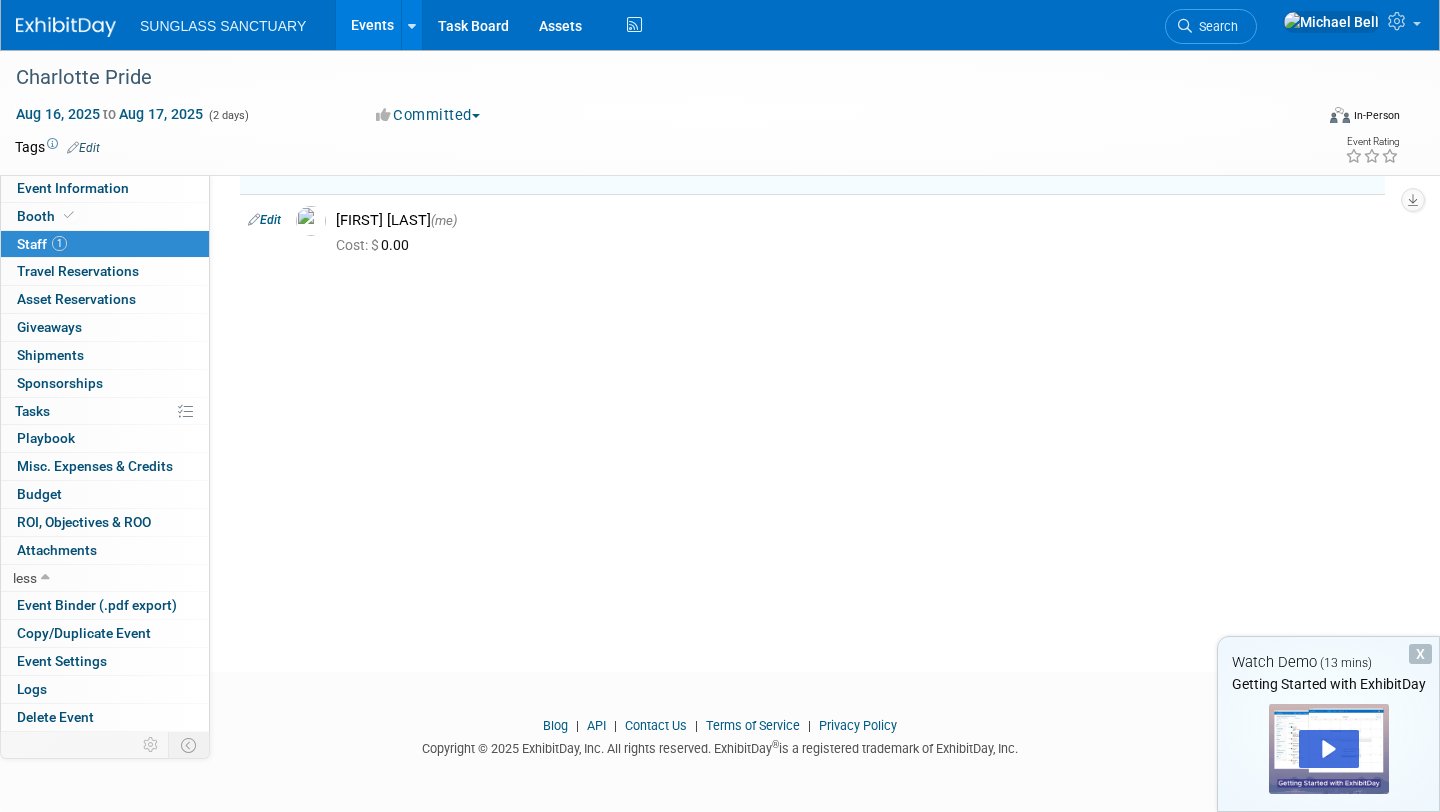 scroll, scrollTop: 0, scrollLeft: 0, axis: both 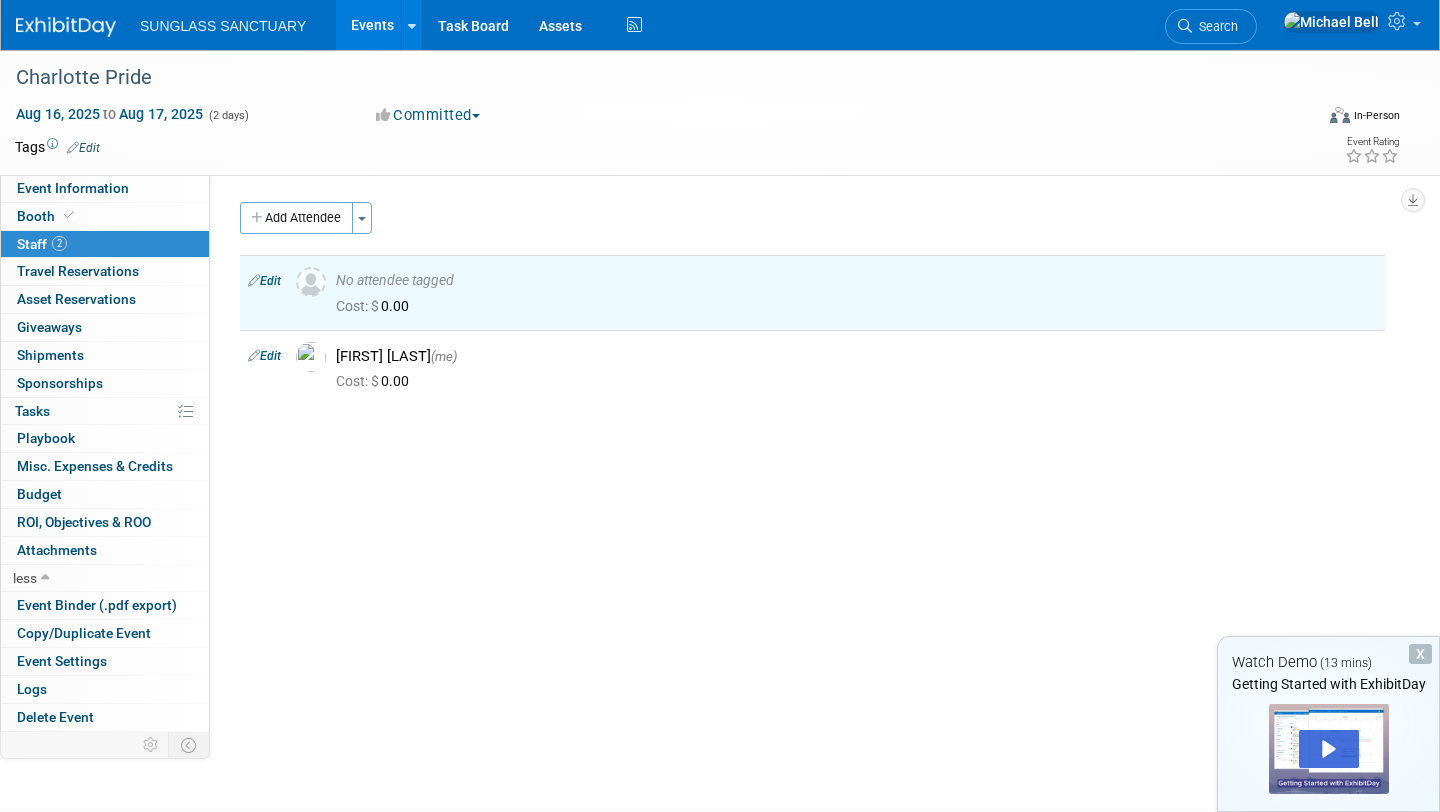 click on "Committed" at bounding box center [428, 115] 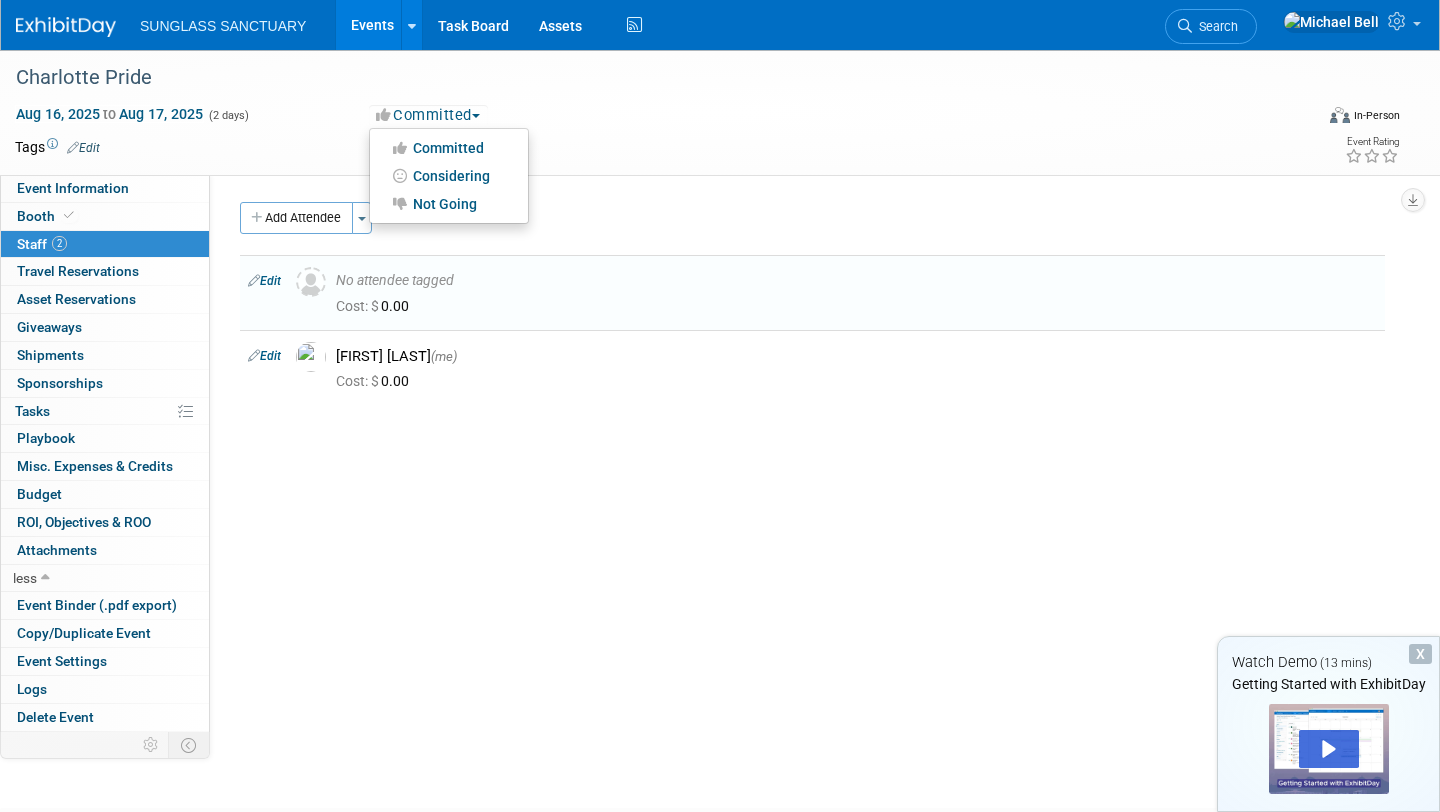 click on "Committed" at bounding box center [428, 115] 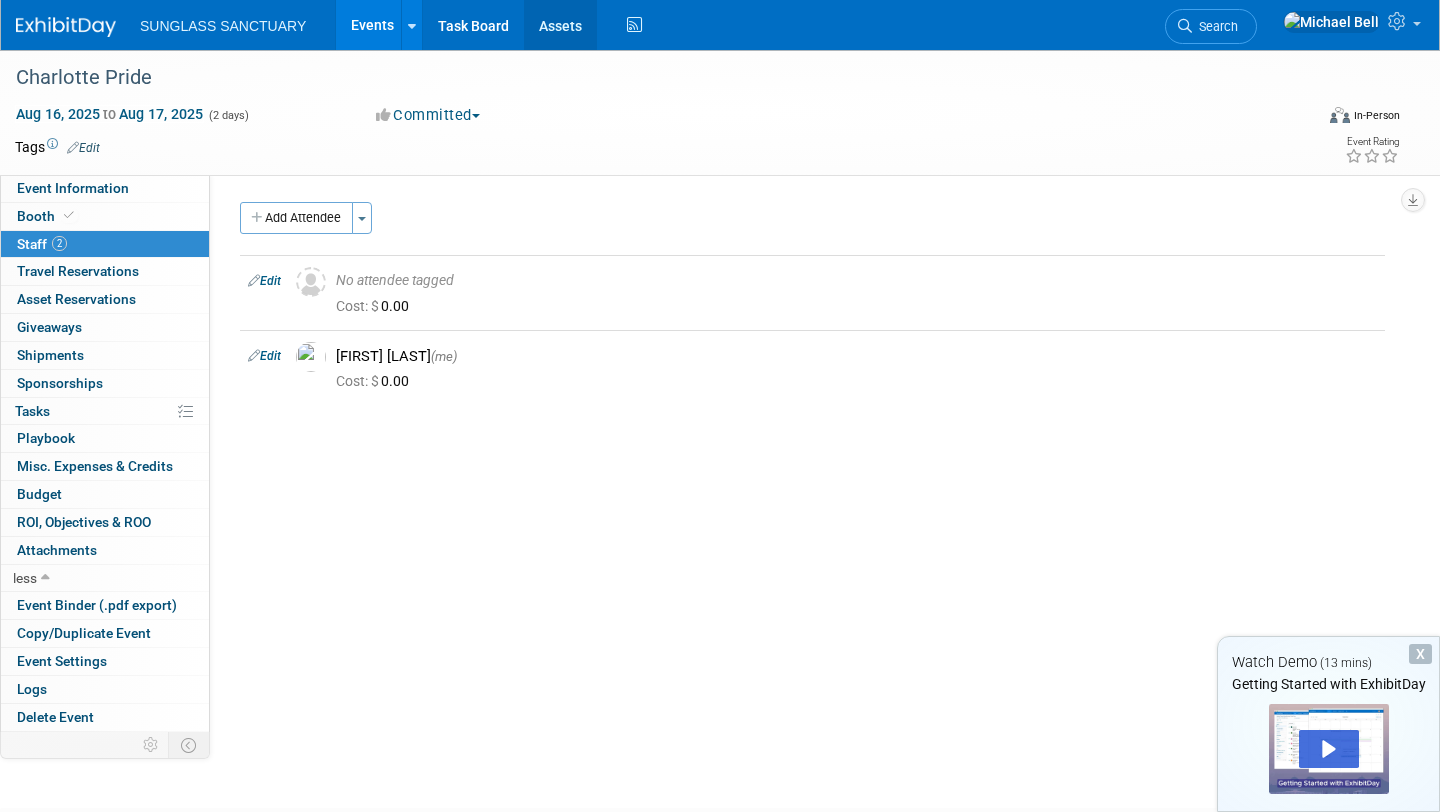 click on "Assets" at bounding box center (560, 25) 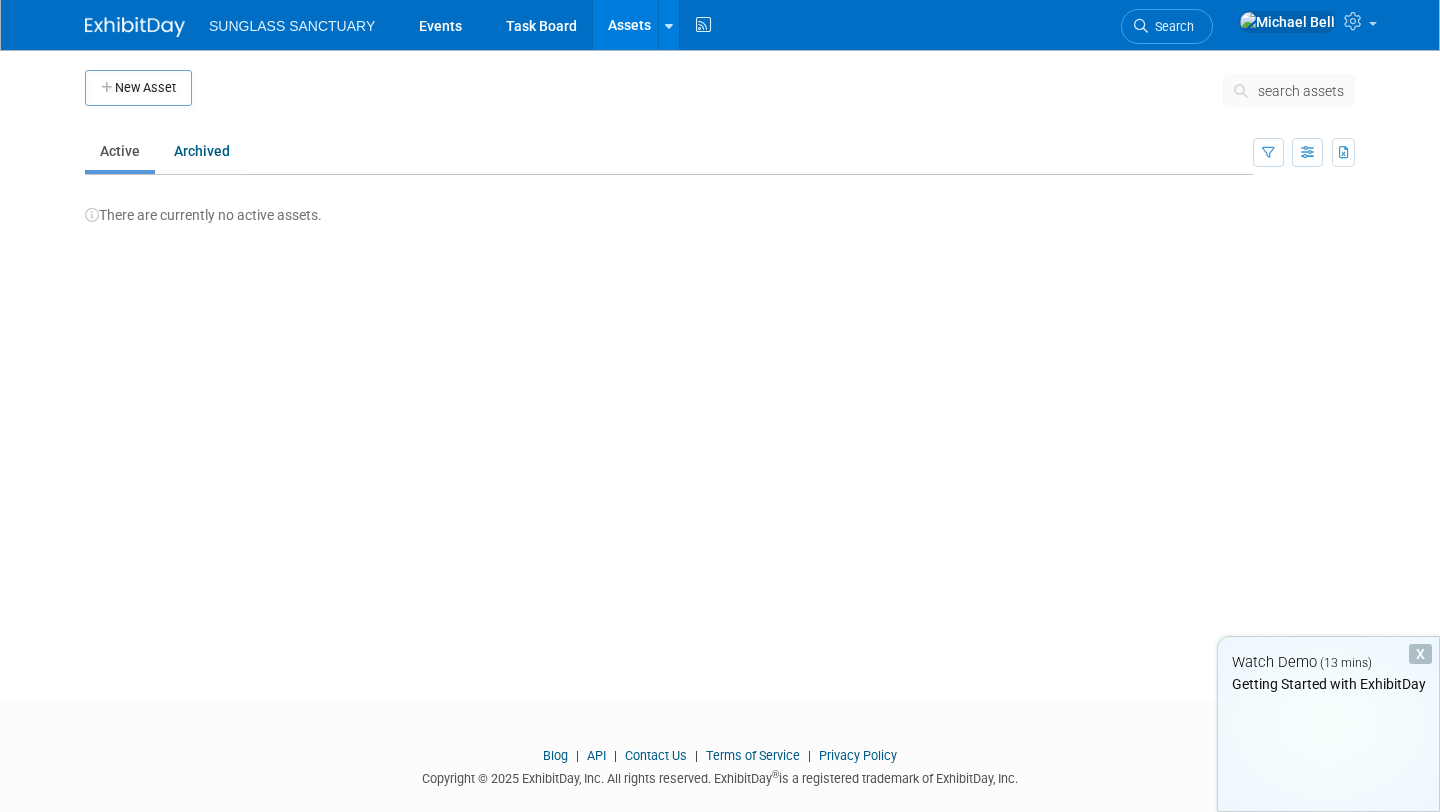 scroll, scrollTop: 0, scrollLeft: 0, axis: both 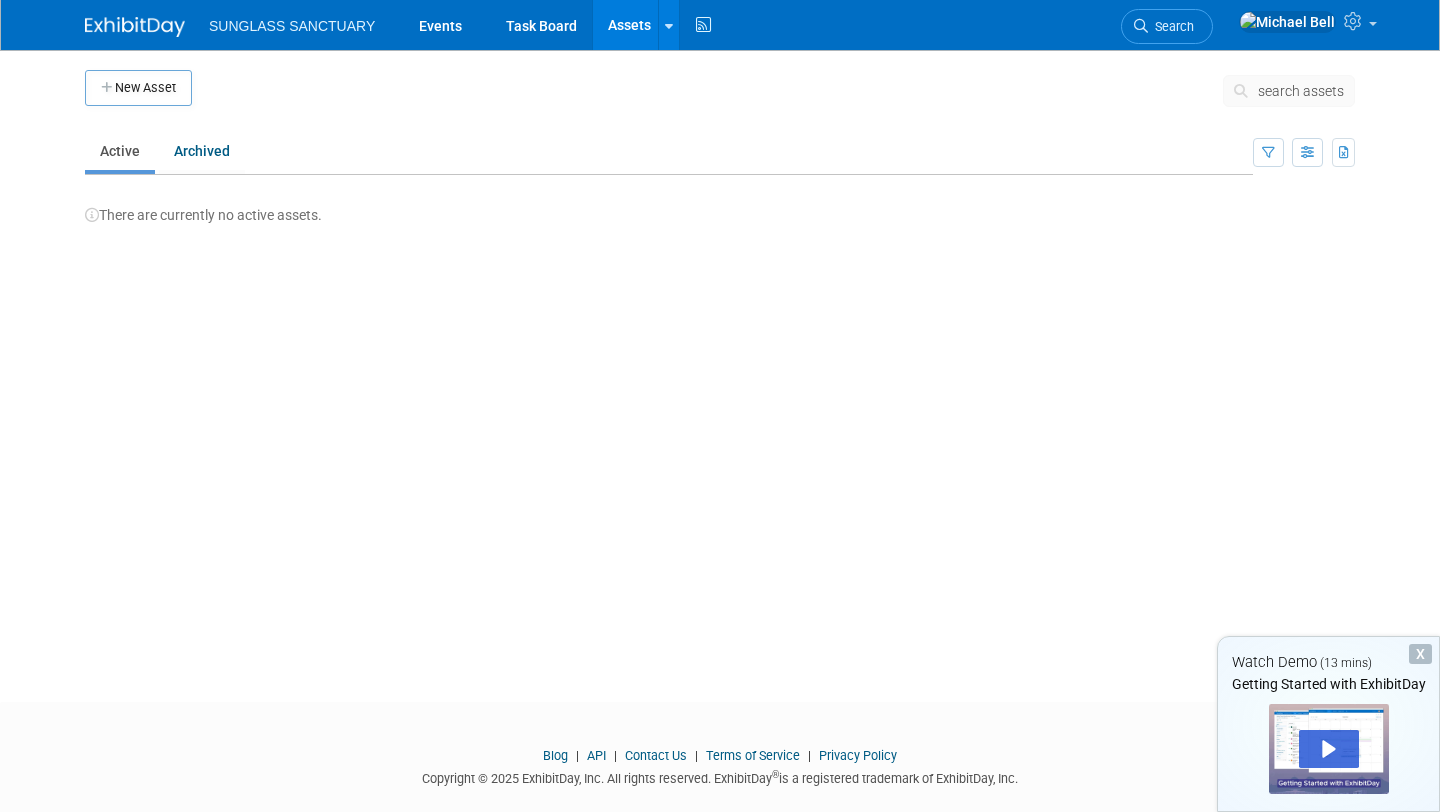 click on "New Asset" at bounding box center [138, 95] 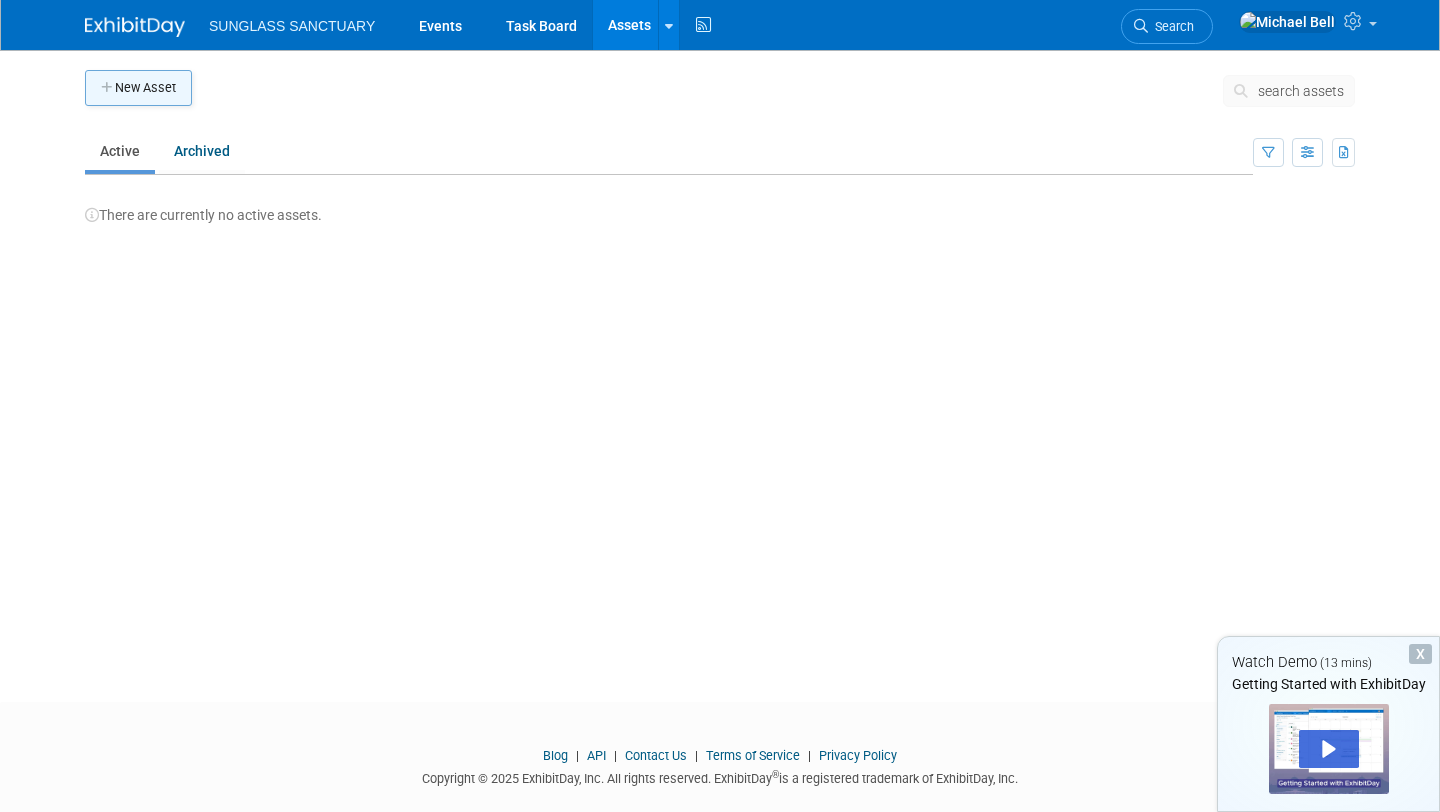 click on "New Asset" at bounding box center (138, 88) 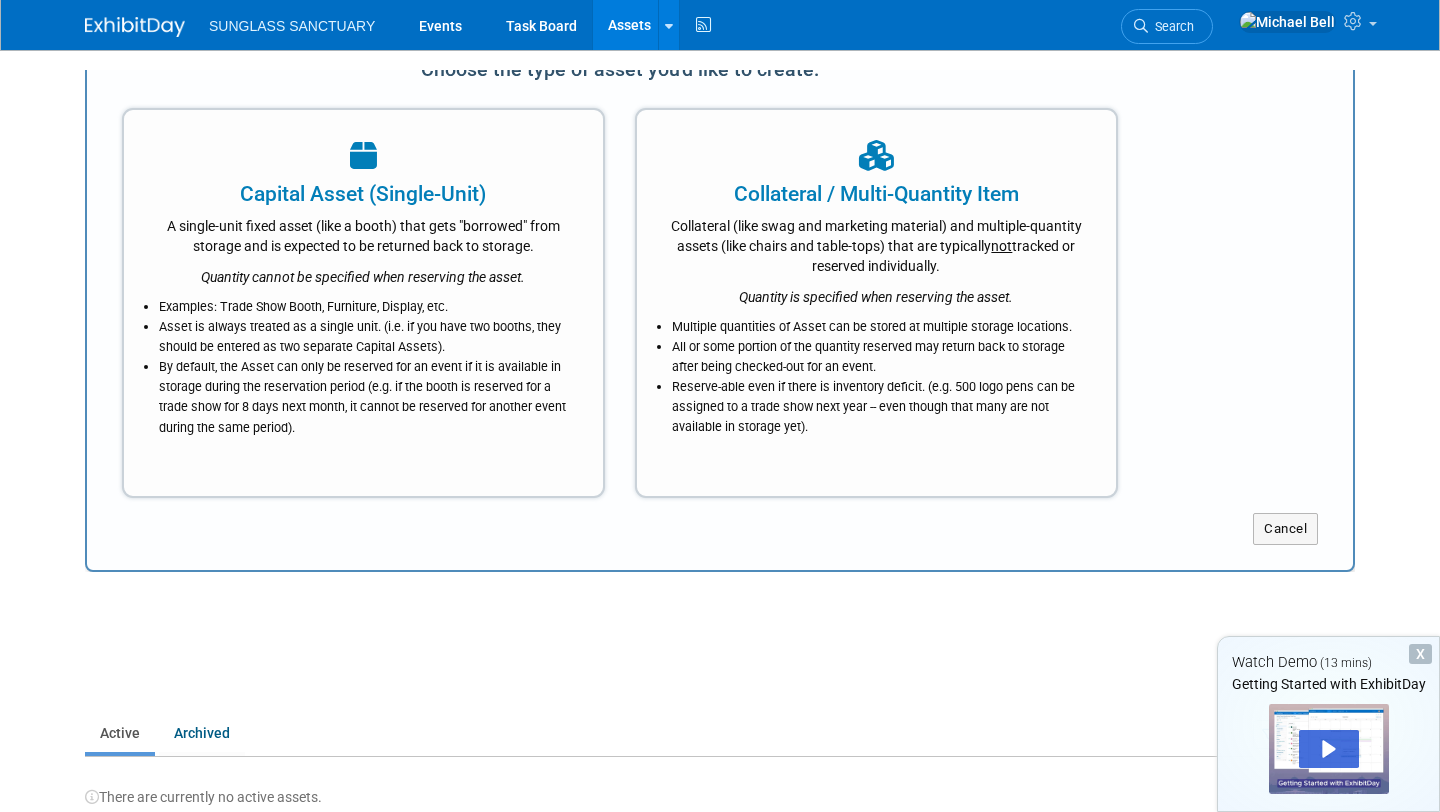 scroll, scrollTop: 0, scrollLeft: 0, axis: both 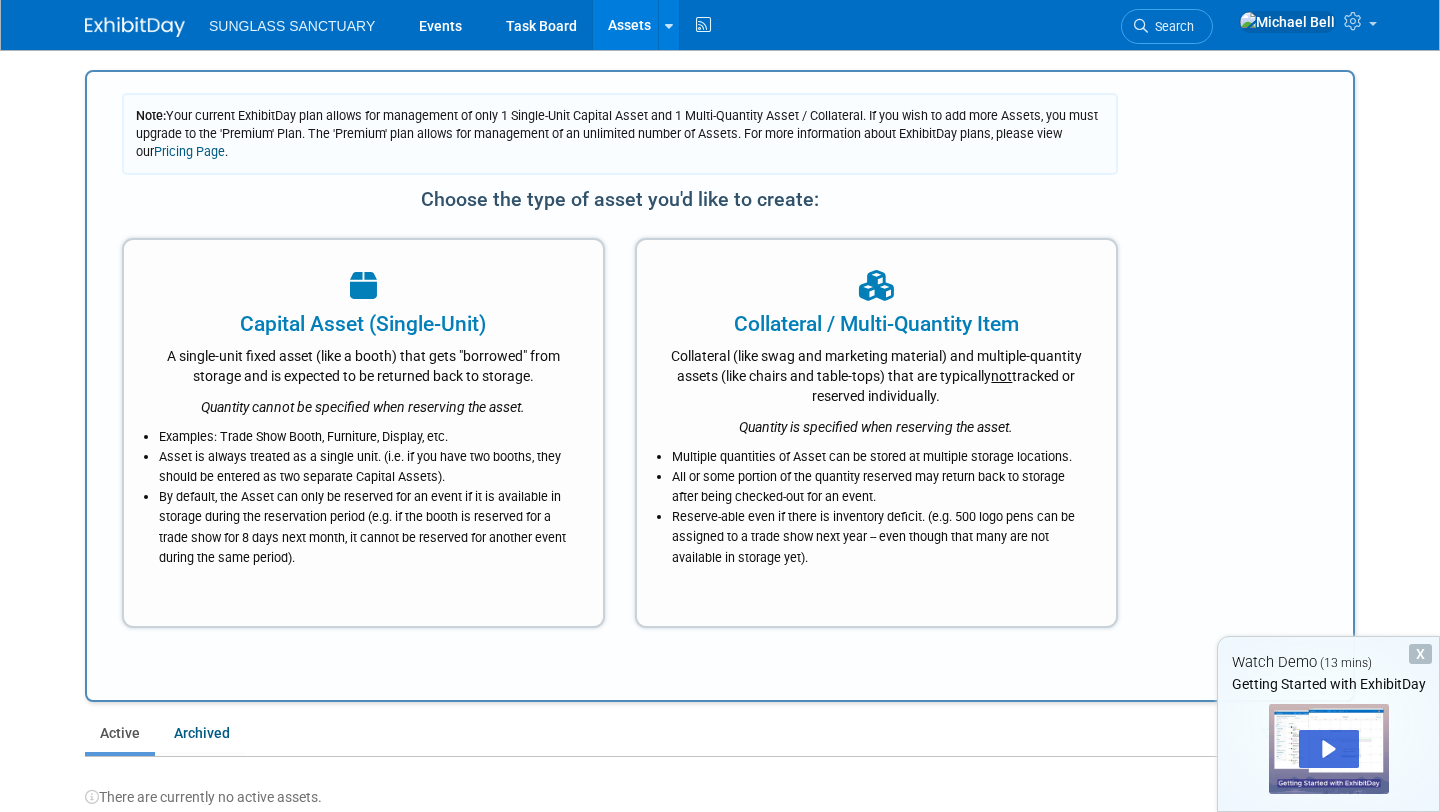 click on "New Asset
search assets
Note:  Your current ExhibitDay plan allows for management of only 1 Single-Unit Capital Asset and 1 Multi-Quantity Asset / Collateral. If you wish to add more Assets, you must upgrade to the 'Premium' Plan. The 'Premium' plan allows for management of an unlimited number of Assets. For more information about ExhibitDay plans, please view our  Pricing Page .
Choose the type of asset you'd like to create:
Capital Asset (Single-Unit)
A single-unit fixed asset (like a booth) that gets "borrowed" from storage and is expected to be returned back to storage.
Quantity cannot be specified when reserving the asset.
Examples: Trade Show Booth, Furniture, Display, etc.
Asset is always treated as a single unit. (i.e. if you have two booths, they should be entered as two separate Capital Assets).
Collateral / Multi-Quantity Item
not" at bounding box center [720, 448] 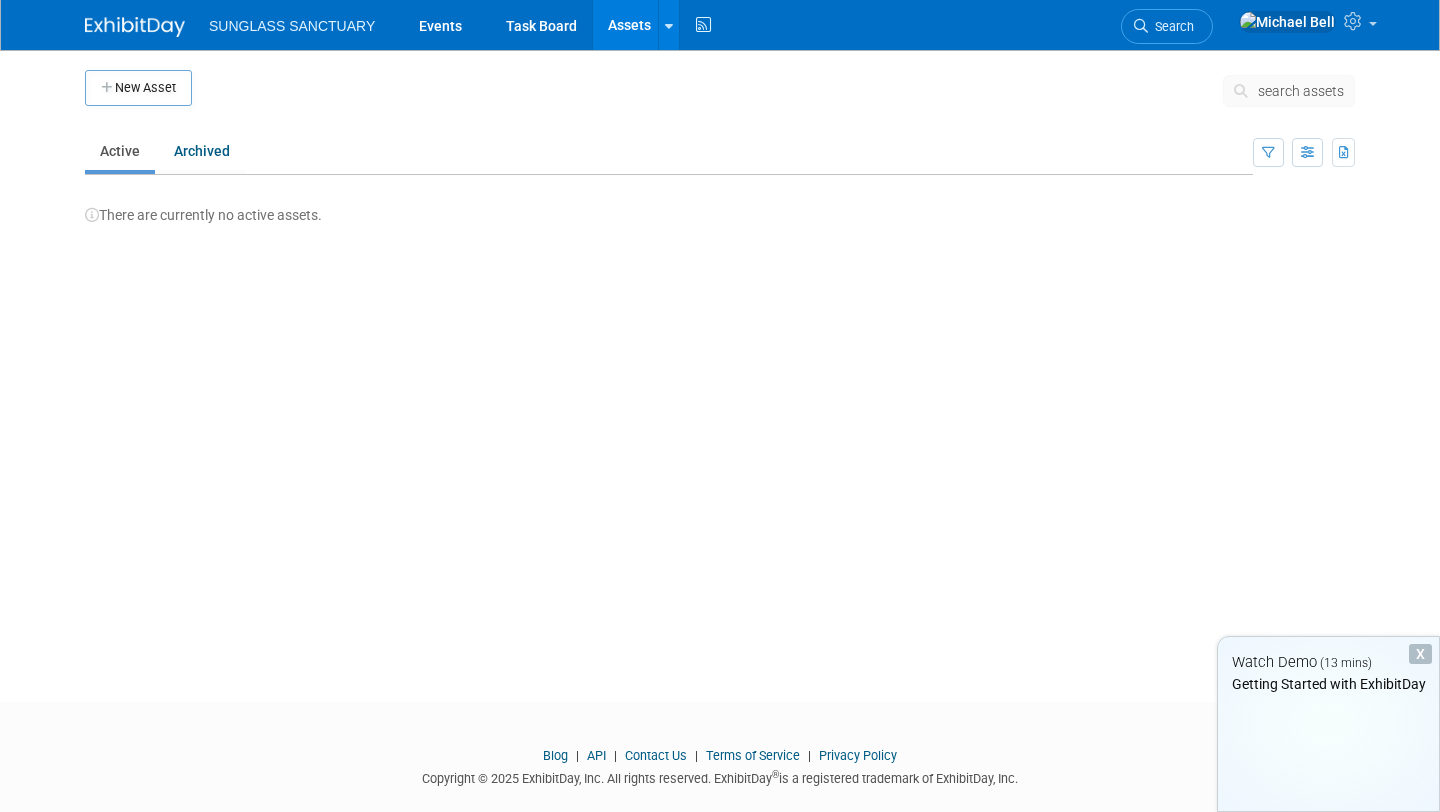 scroll, scrollTop: 0, scrollLeft: 0, axis: both 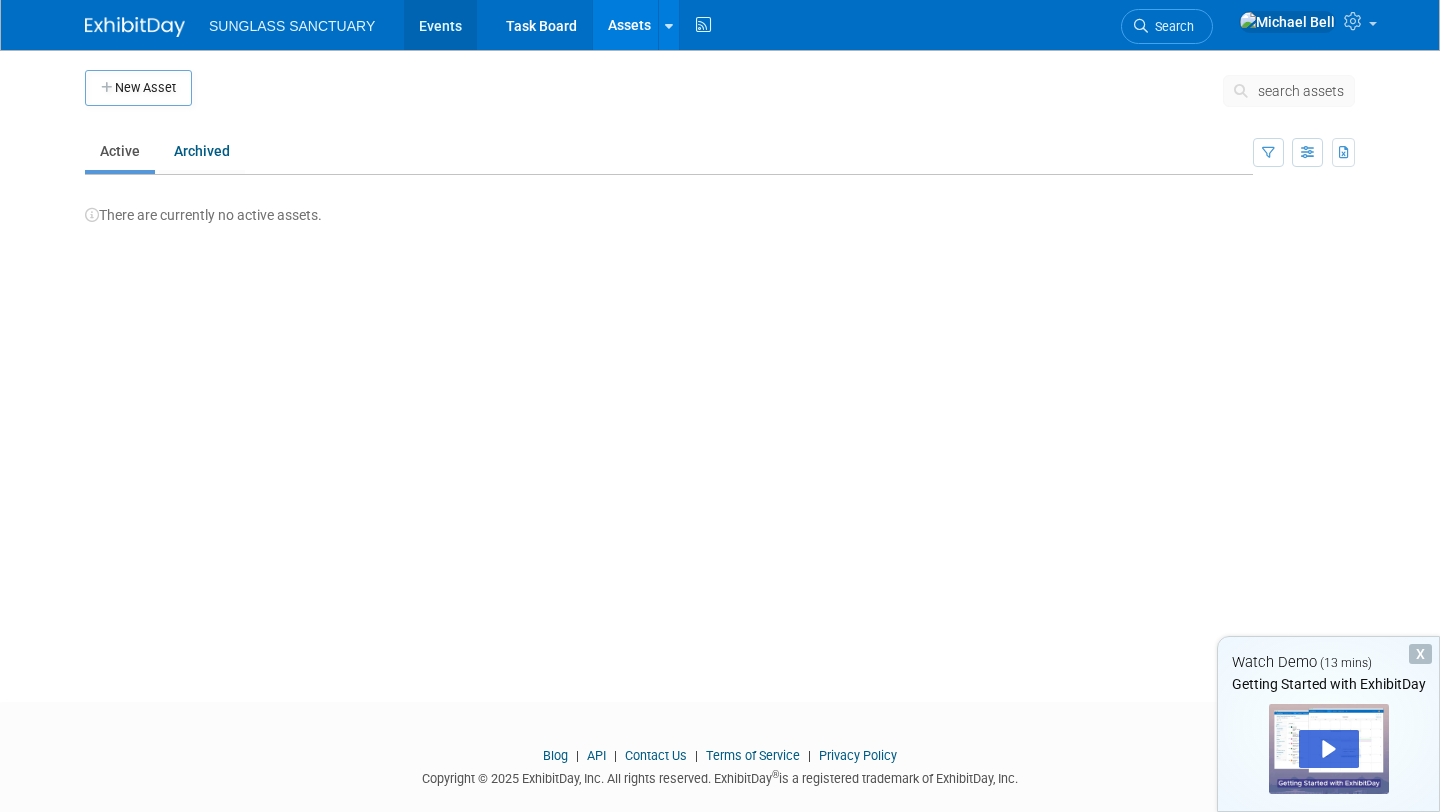 click on "Events" at bounding box center [440, 25] 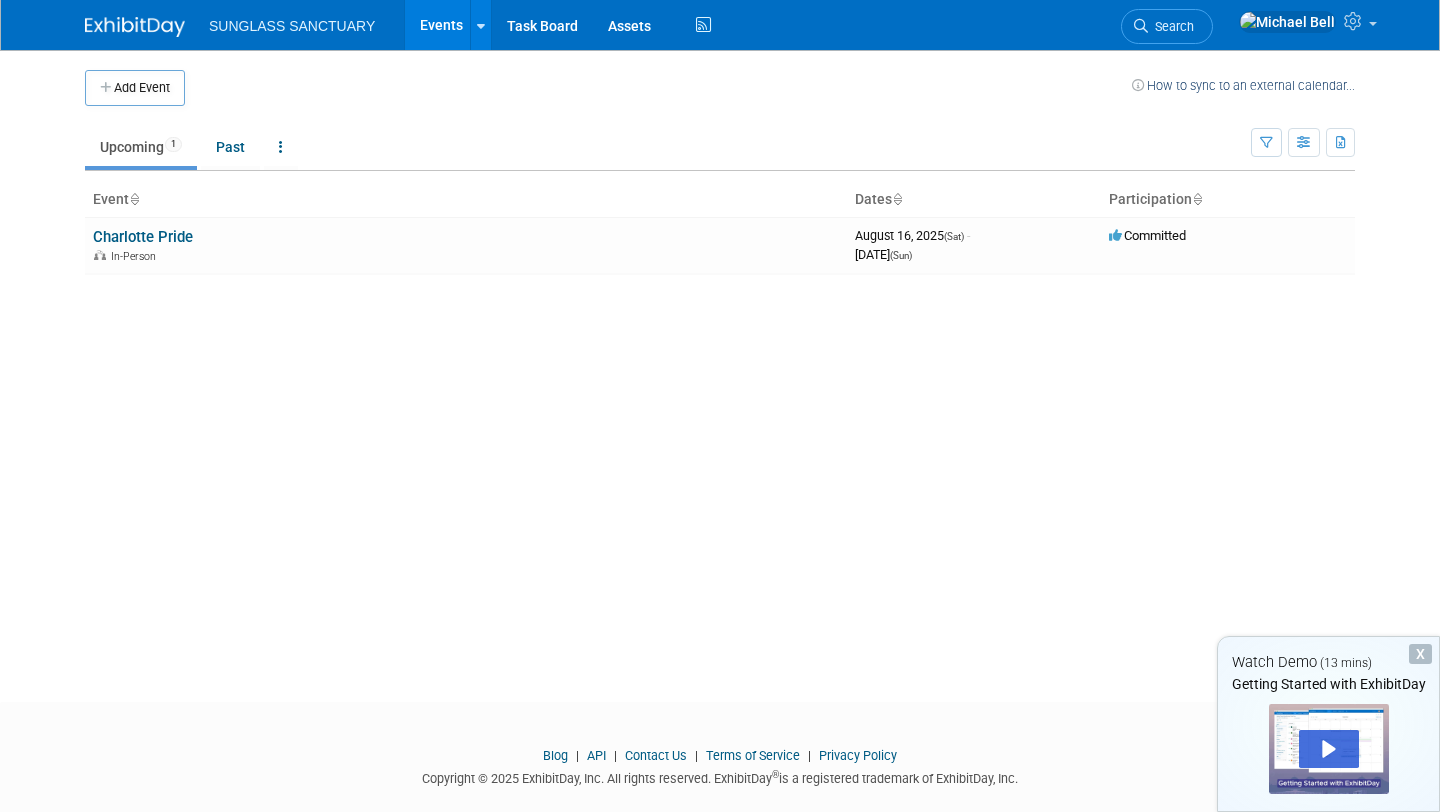 scroll, scrollTop: 0, scrollLeft: 0, axis: both 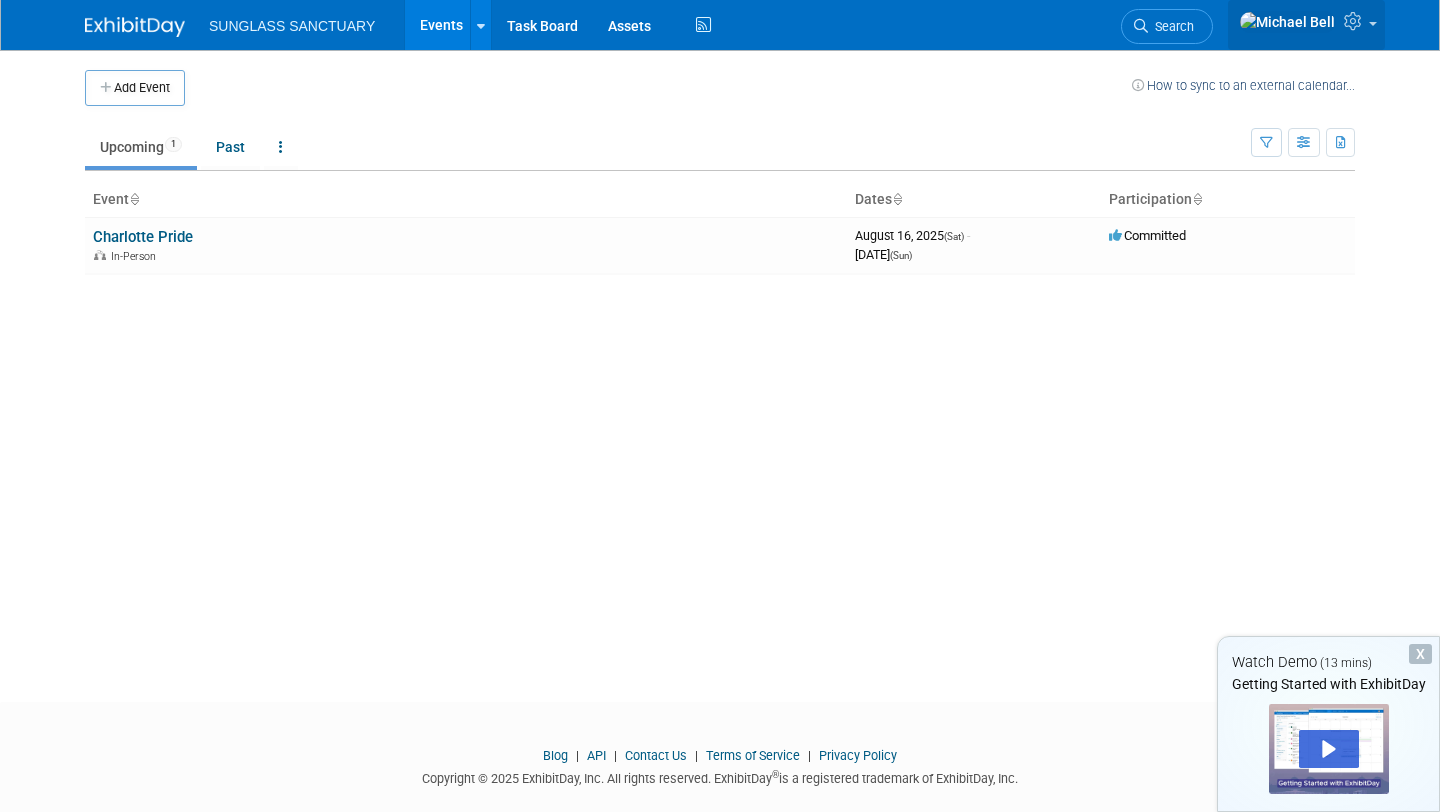 click at bounding box center [1373, 24] 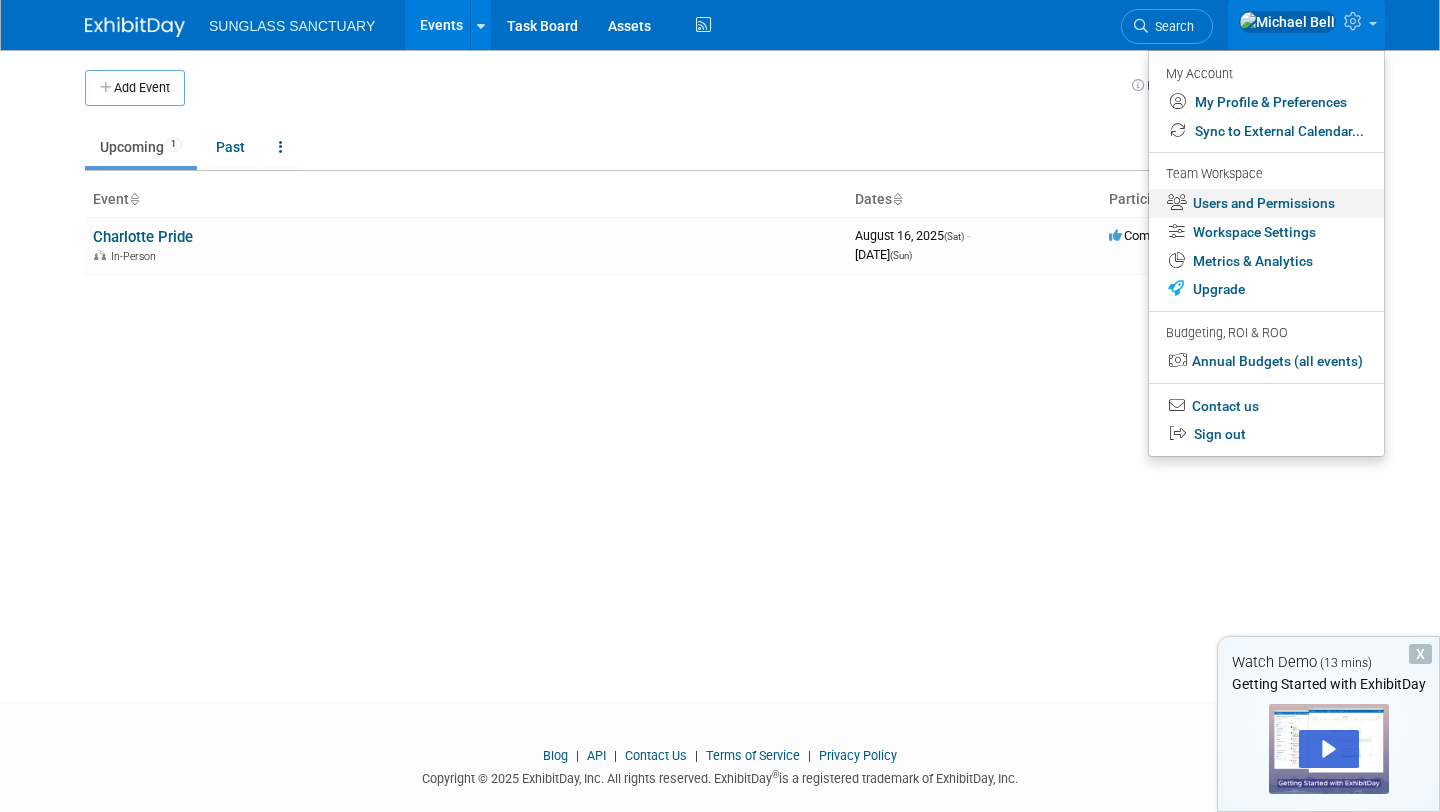 click on "Users and Permissions" at bounding box center (1266, 203) 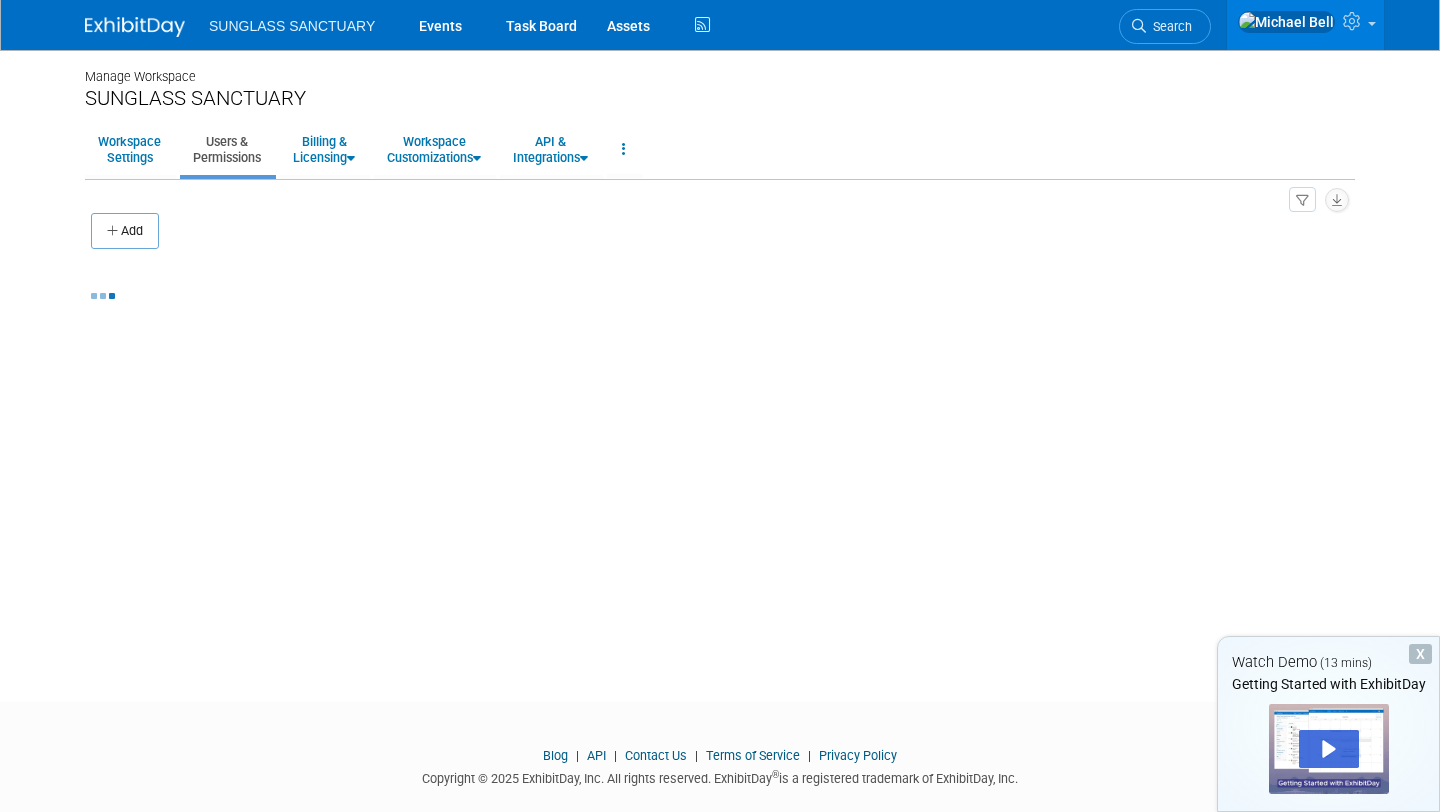 scroll, scrollTop: 0, scrollLeft: 0, axis: both 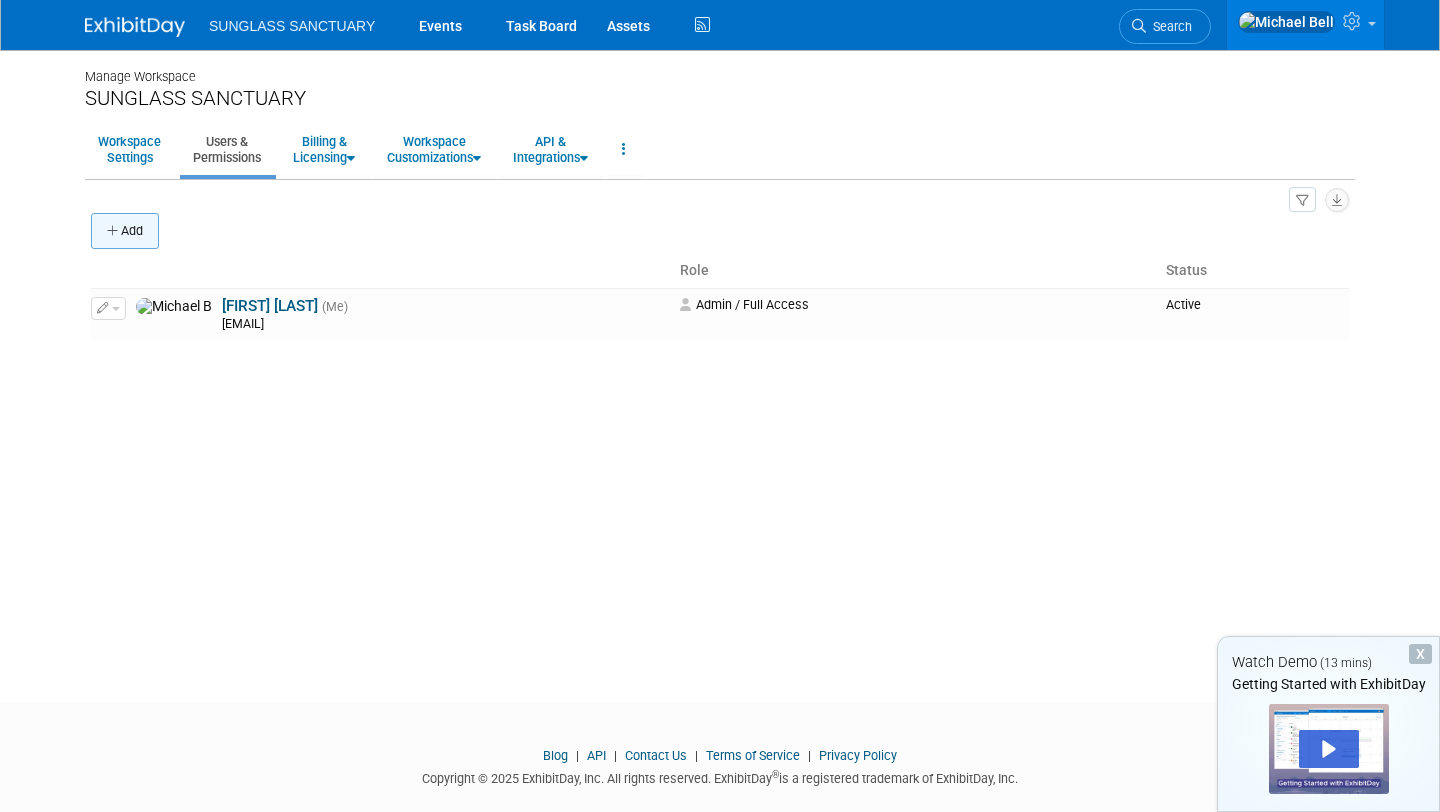 click on "Add" at bounding box center [125, 231] 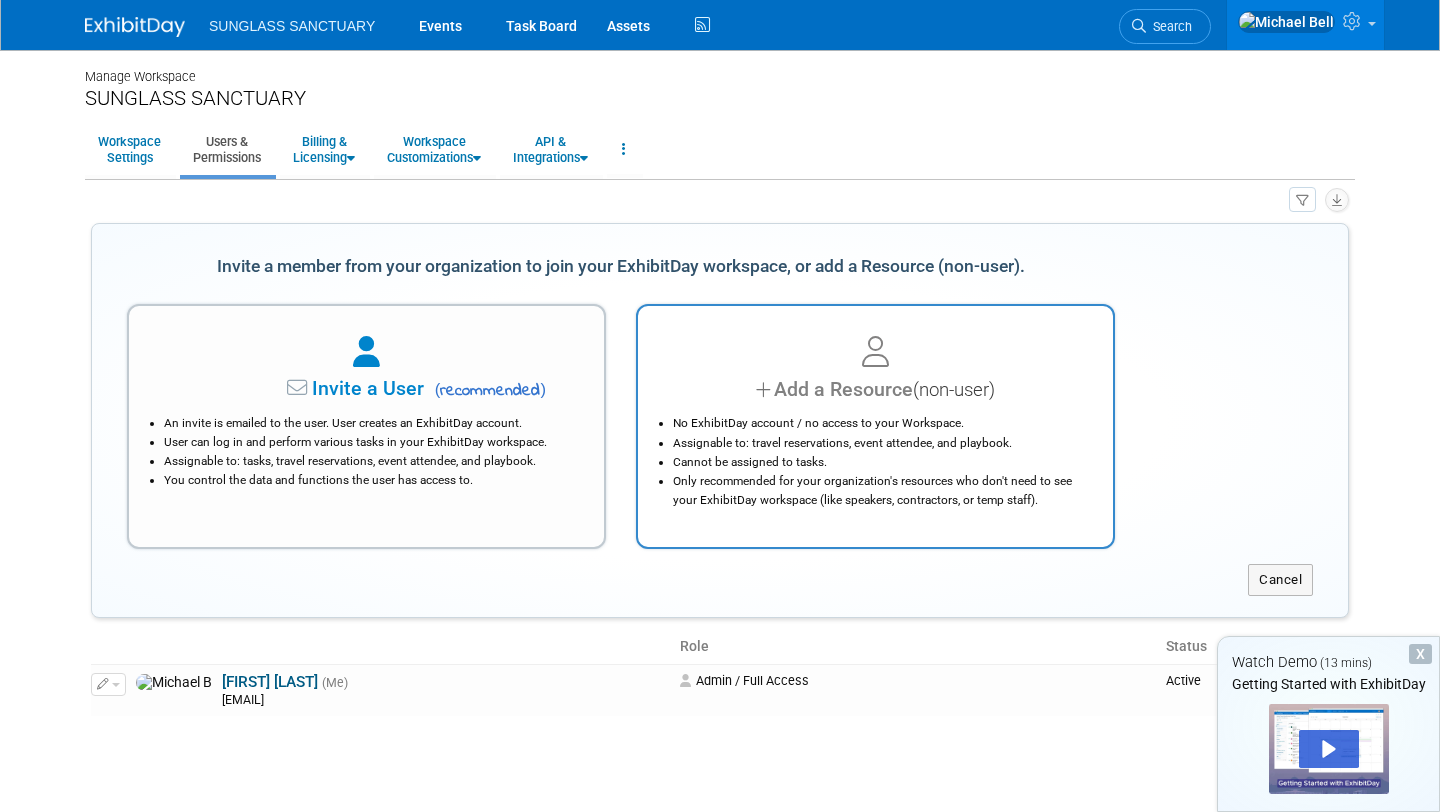 click on "Assignable to: travel reservations, event attendee, and playbook." at bounding box center (880, 443) 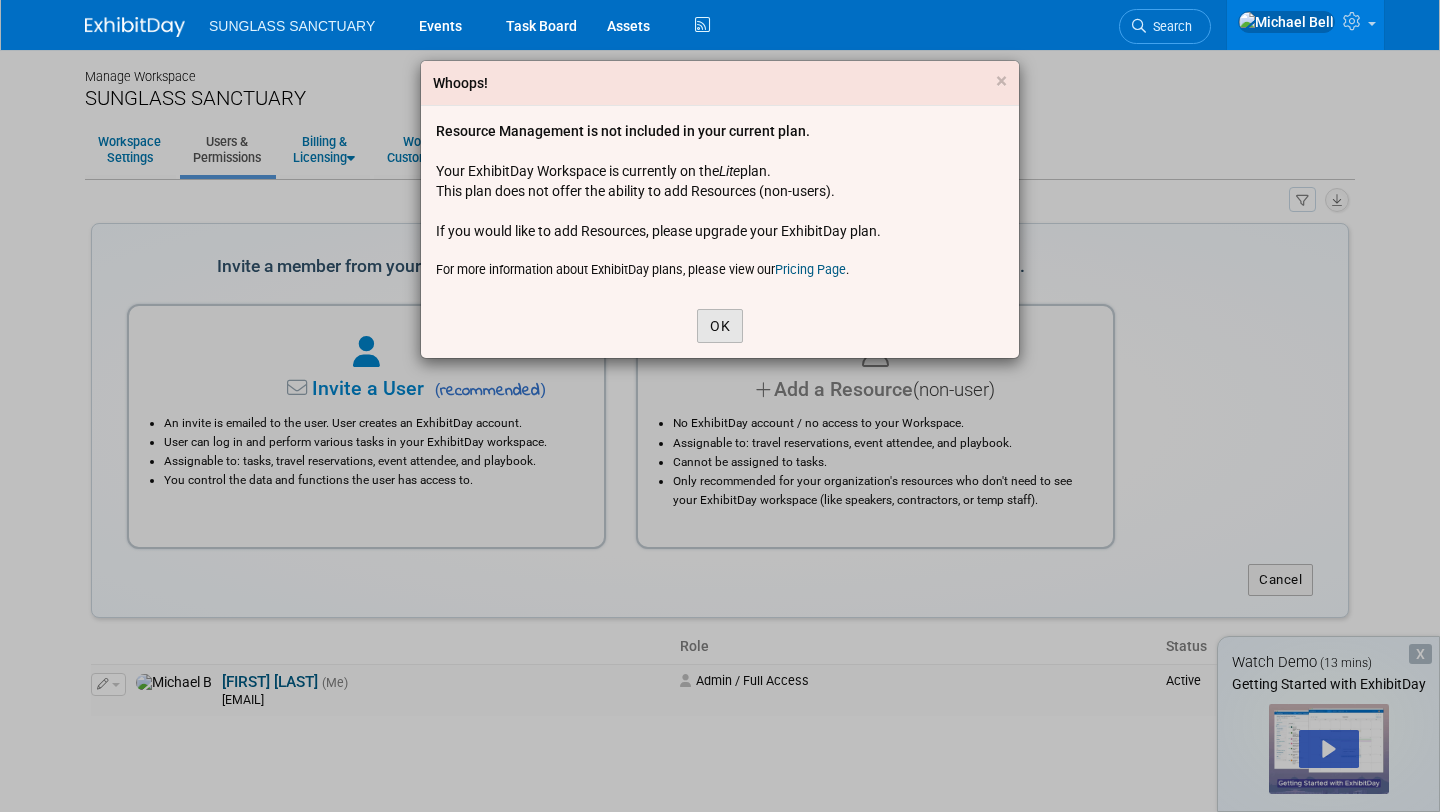 click on "OK" at bounding box center (720, 326) 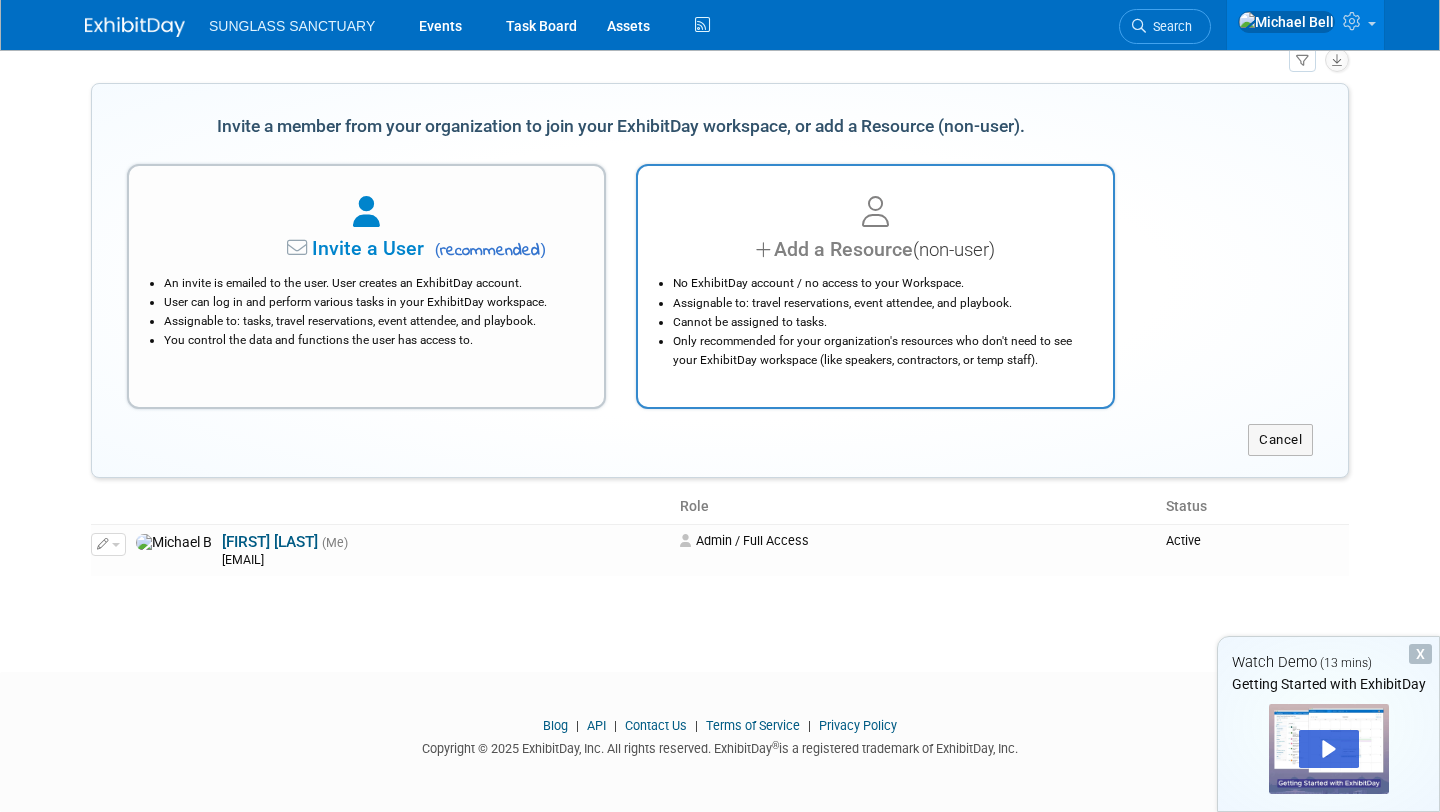 scroll, scrollTop: 0, scrollLeft: 0, axis: both 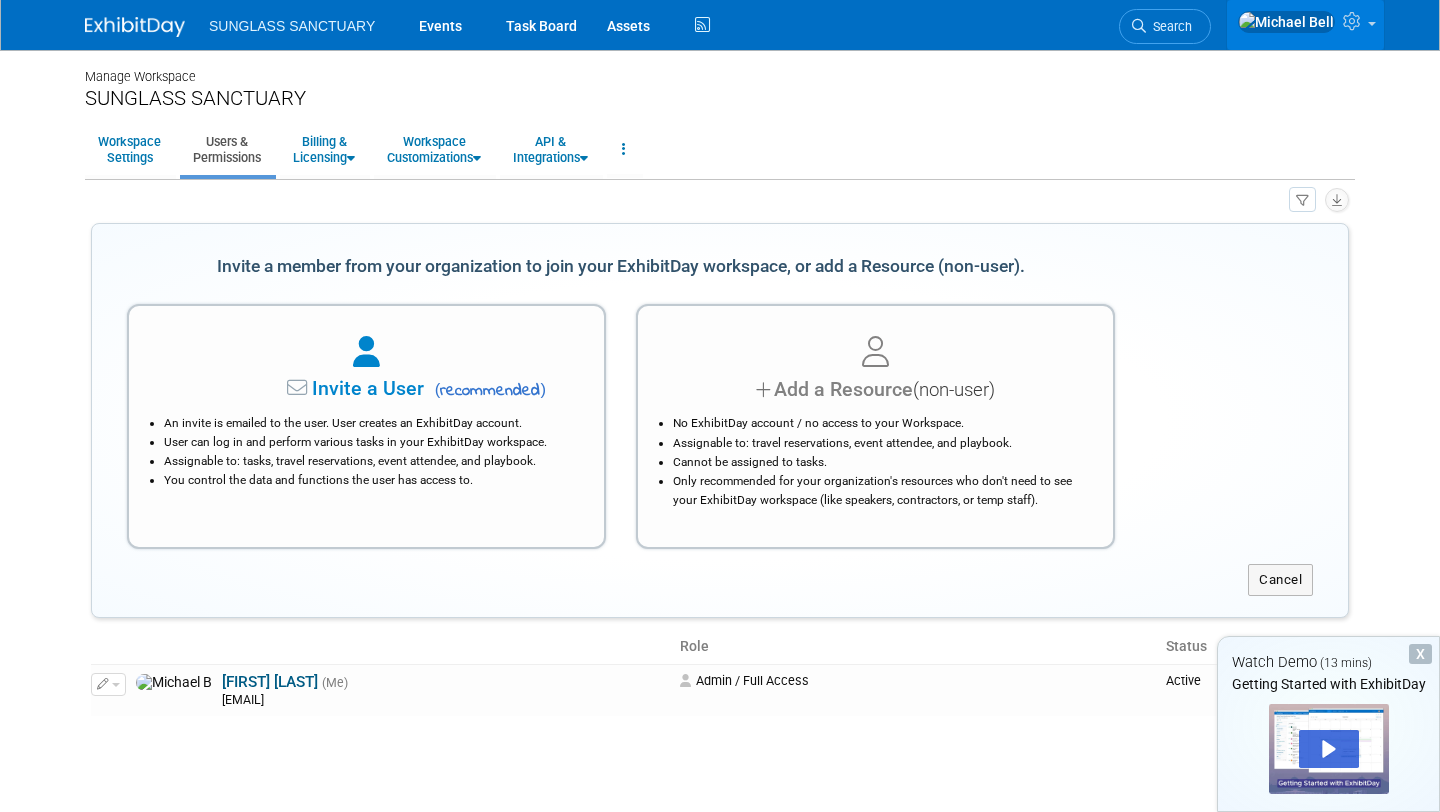 click at bounding box center (1354, 21) 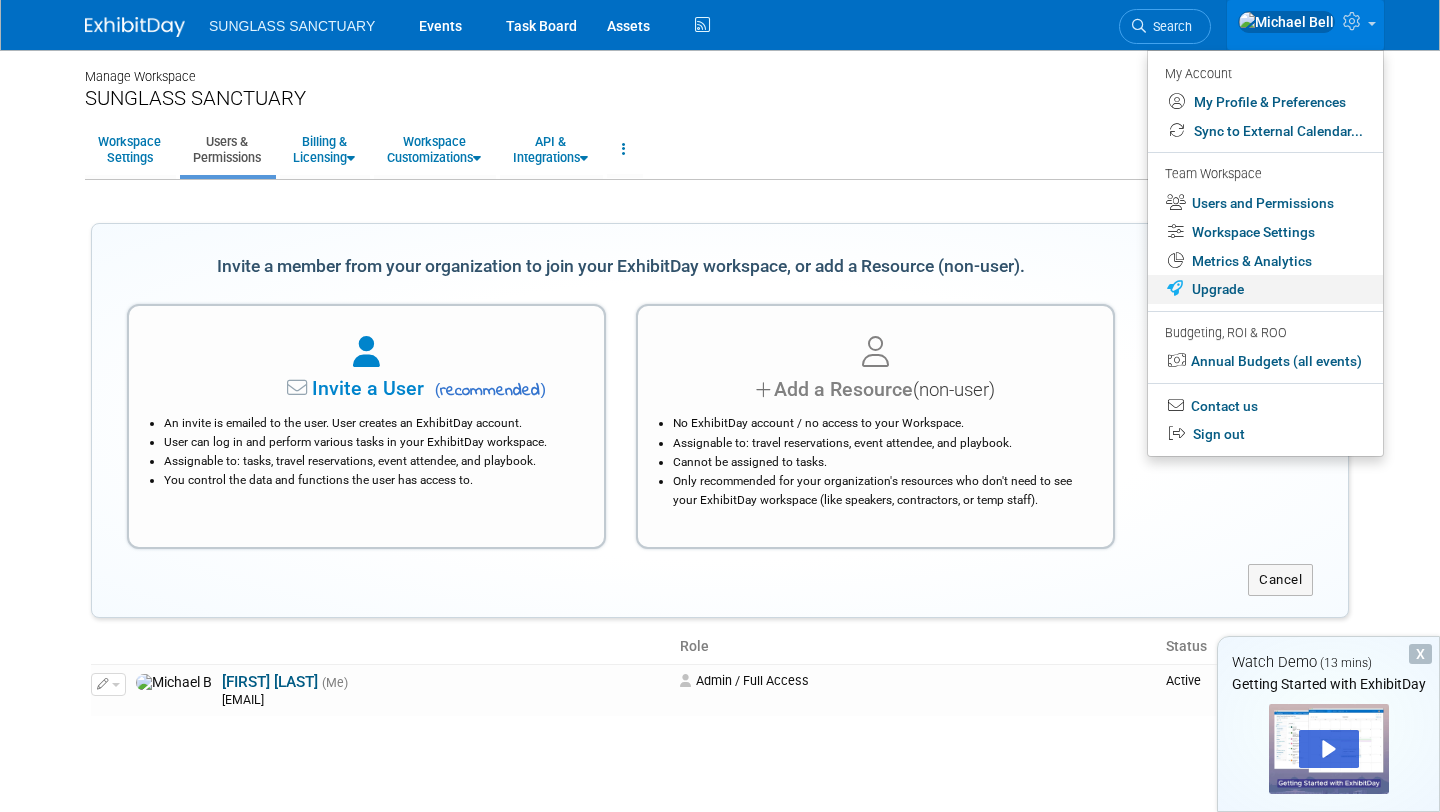 click on "Upgrade" at bounding box center (1265, 289) 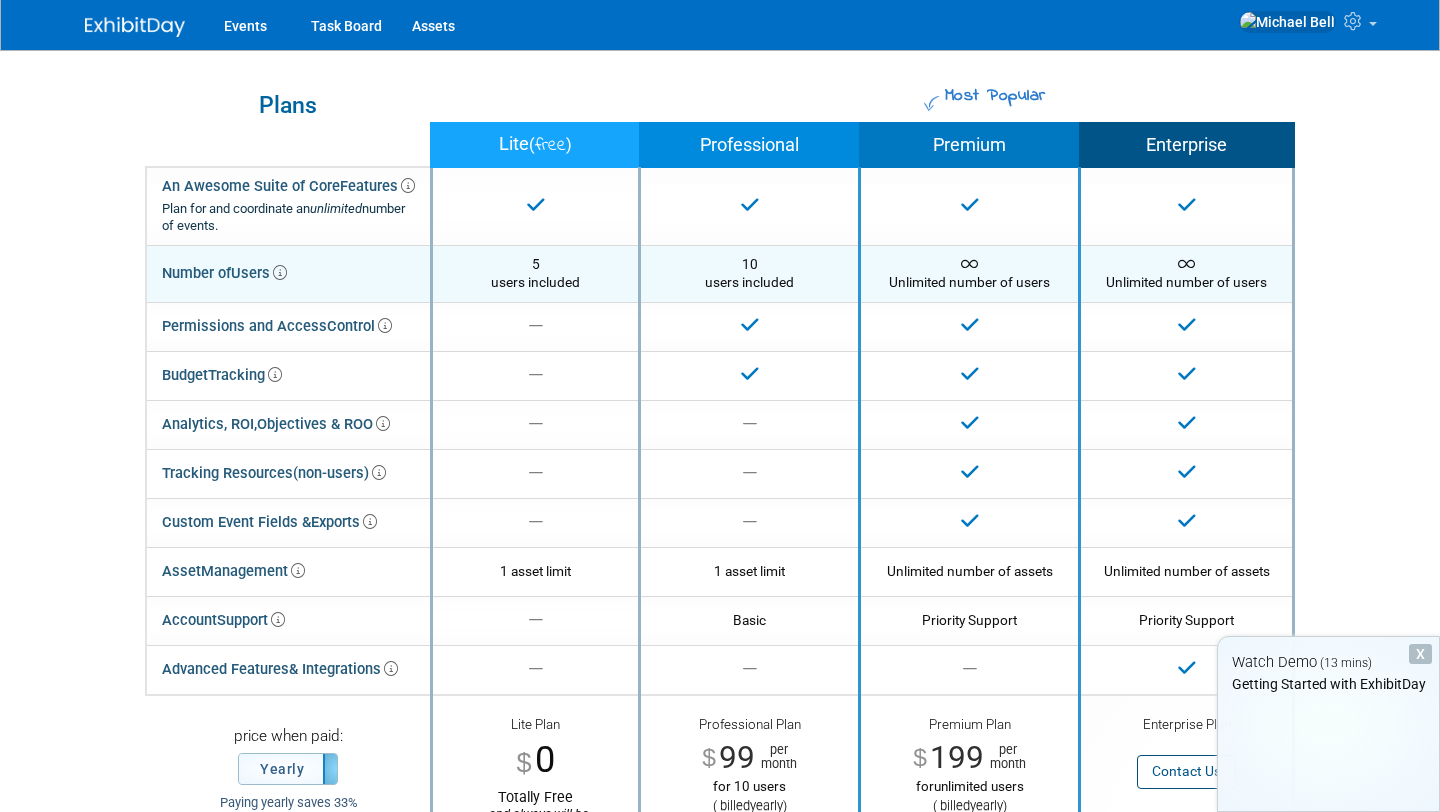 scroll, scrollTop: 0, scrollLeft: 0, axis: both 